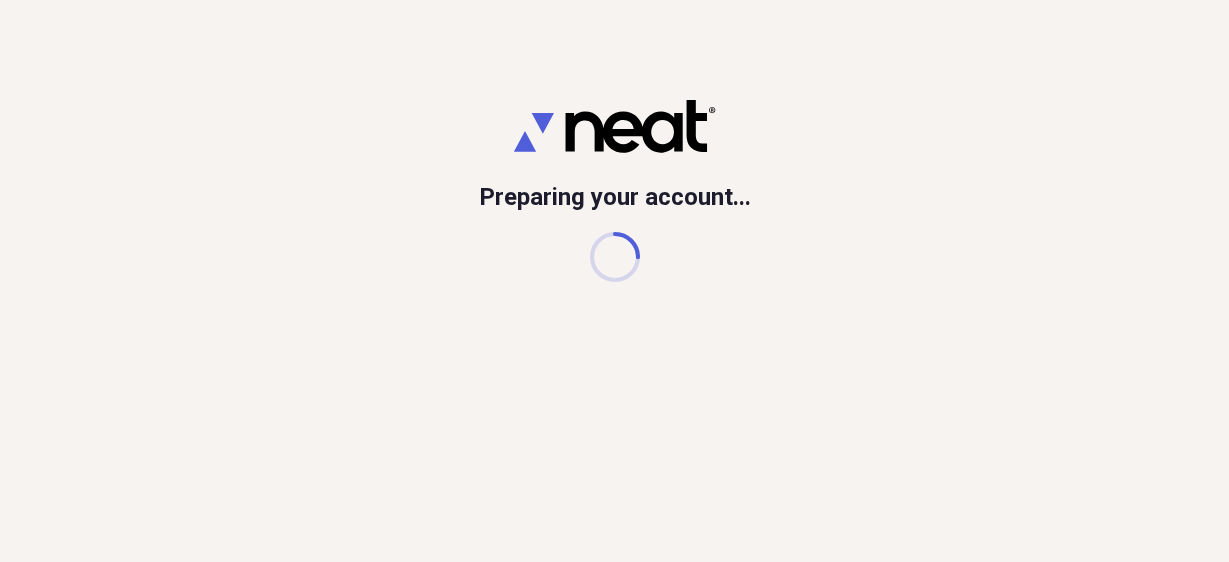 scroll, scrollTop: 0, scrollLeft: 0, axis: both 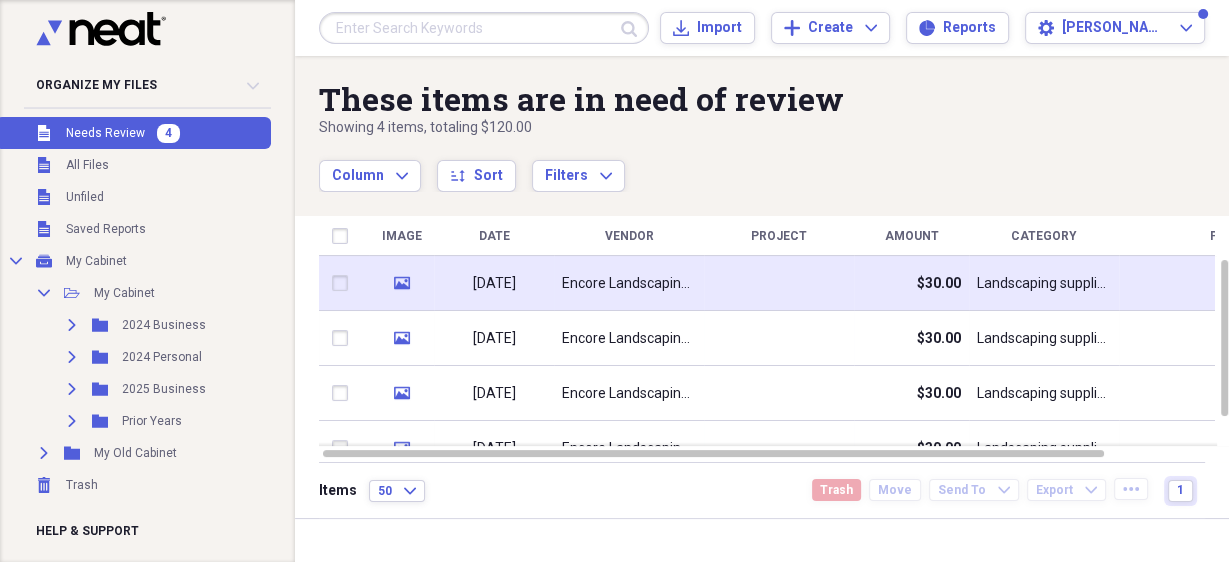 click on "Encore Landscaping LLC" at bounding box center (629, 284) 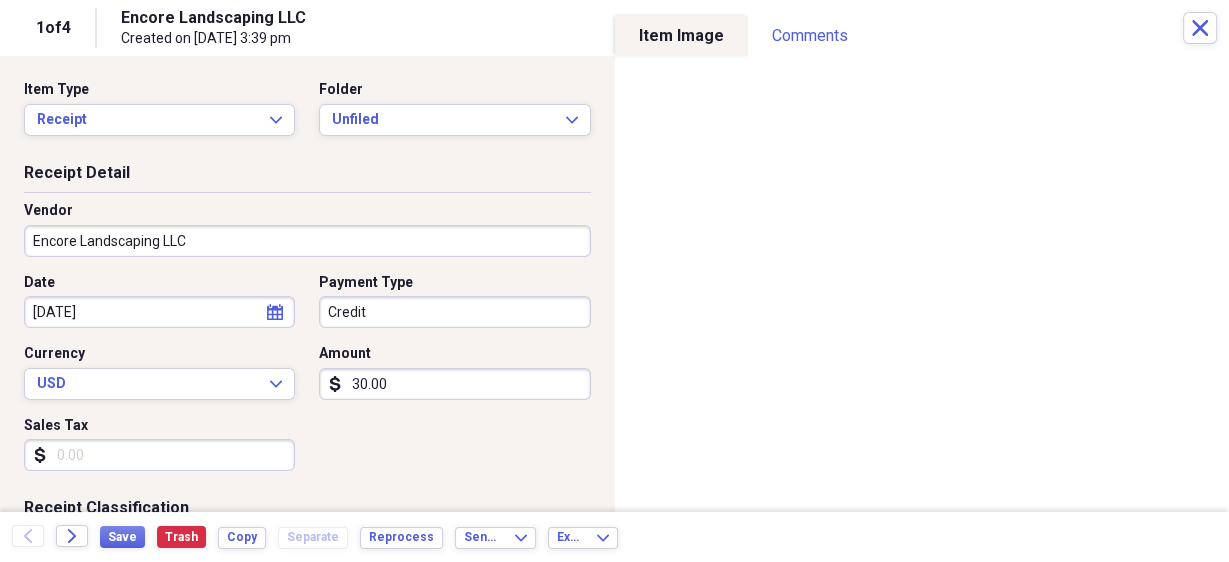 click on "Encore Landscaping LLC" at bounding box center (307, 241) 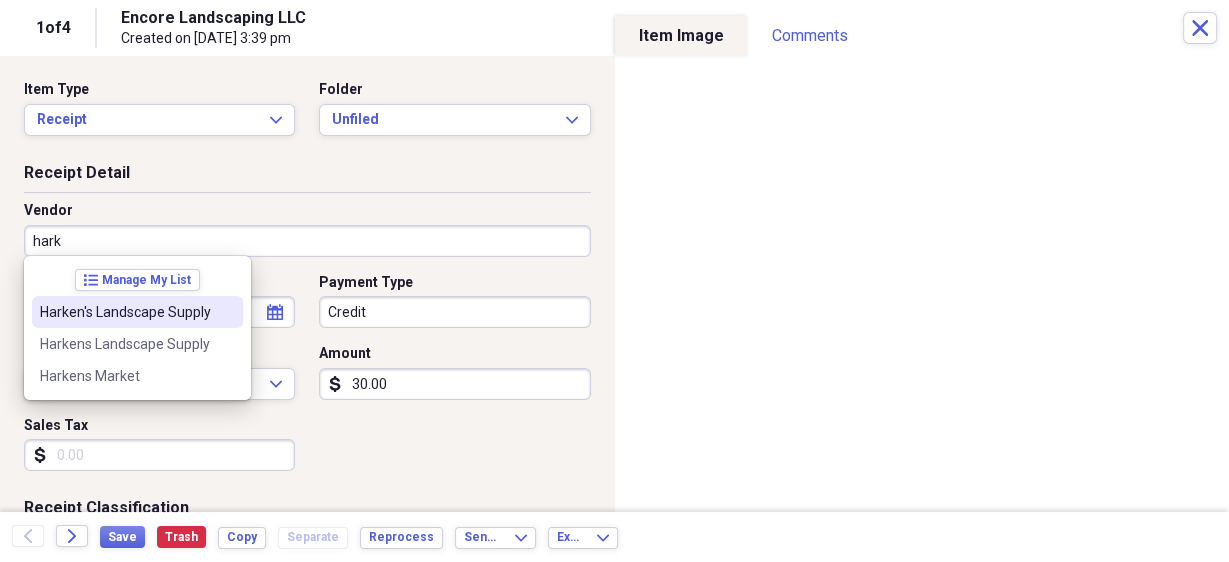 click on "Harken's Landscape Supply" at bounding box center (125, 312) 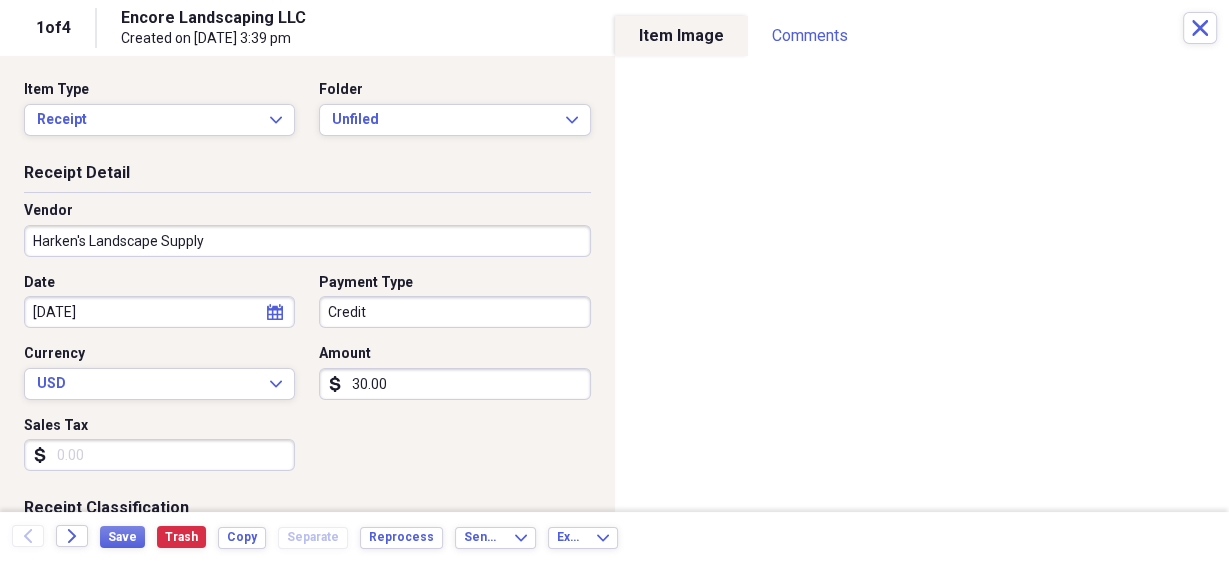 type on "Hardscape Materials" 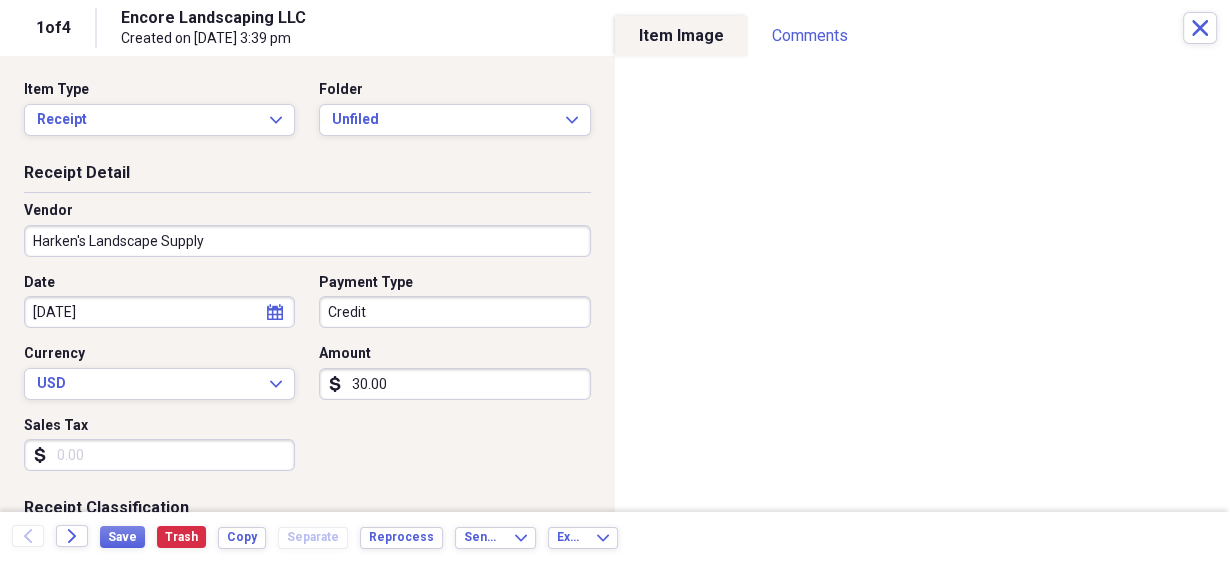 click on "Organize My Files 3 Collapse Unfiled Needs Review 3 Unfiled All Files Unfiled Unfiled Unfiled Saved Reports Collapse My Cabinet My Cabinet Add Folder Collapse Open Folder My Cabinet Add Folder Expand Folder 2024 Business Add Folder Expand Folder 2024 Personal Add Folder Expand Folder 2025 Business Add Folder Expand Folder Prior Years Add Folder Expand Folder My Old Cabinet Add Folder Trash Trash Help & Support Submit Import Import Add Create Expand Reports Reports Settings [PERSON_NAME] Expand These items are in need of review Showing 4 items , totaling $120.00 Column Expand sort Sort Filters  Expand Create Item Expand Image Date Vendor Project Amount Category Product media [DATE] Encore Landscaping LLC $30.00 Landscaping supplies generic media [DATE] Encore Landscaping LLC $30.00 Landscaping supplies generic media [DATE] Encore Landscaping LLC $30.00 Landscaping supplies generic media [DATE] Encore Landscaping LLC $30.00 Landscaping supplies generic Items 50 Expand Trash Move Send To Expand Export 1" at bounding box center [614, 281] 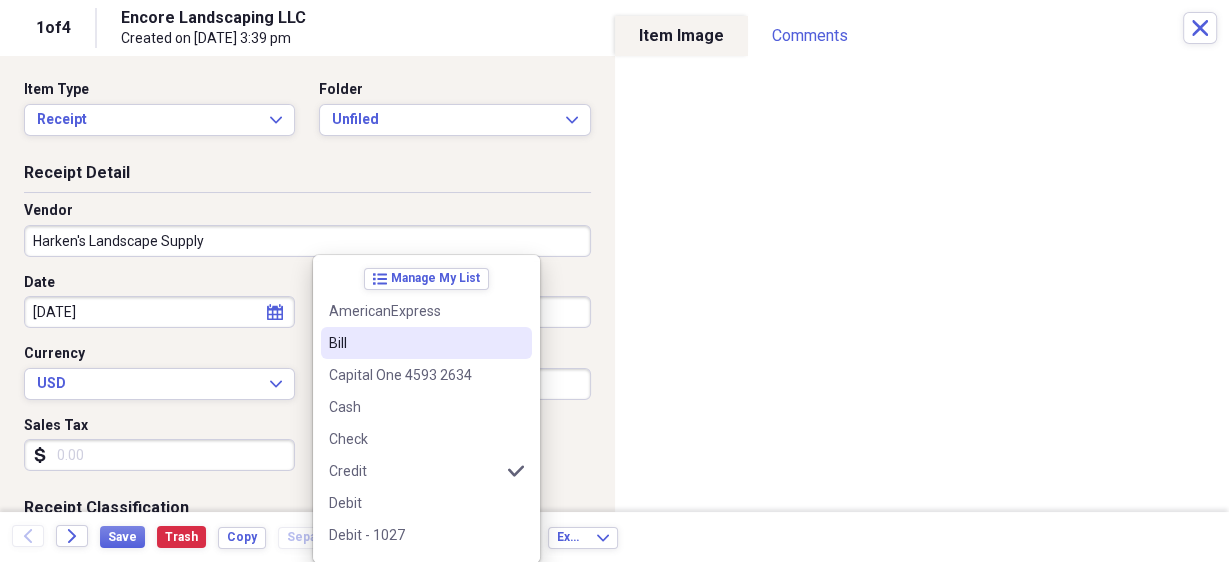 click on "Bill" at bounding box center (414, 343) 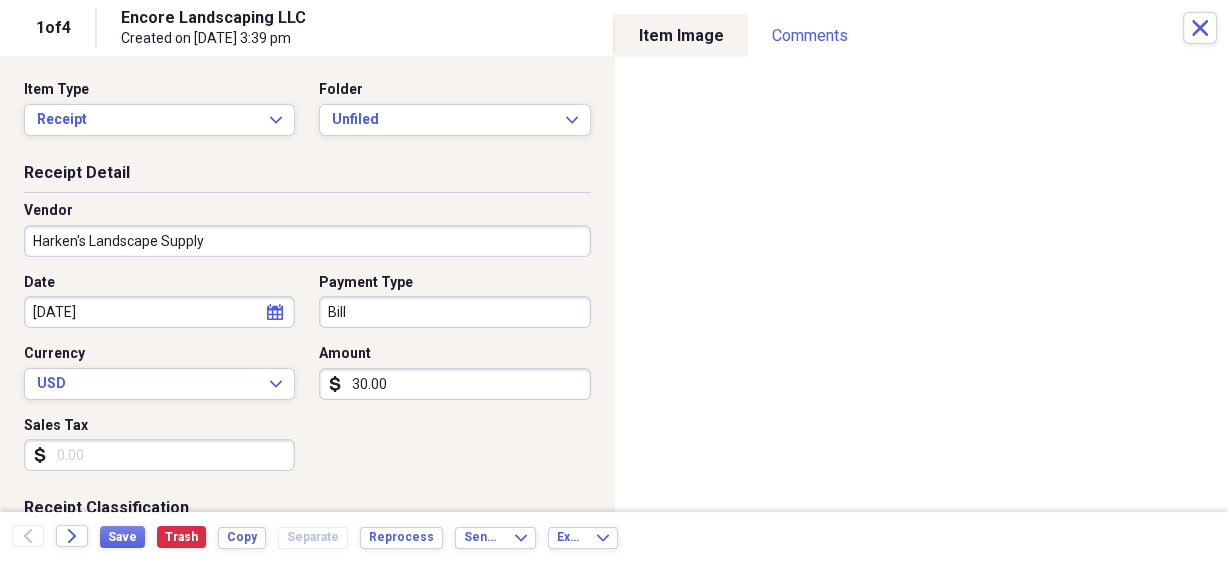 click on "30.00" at bounding box center [454, 384] 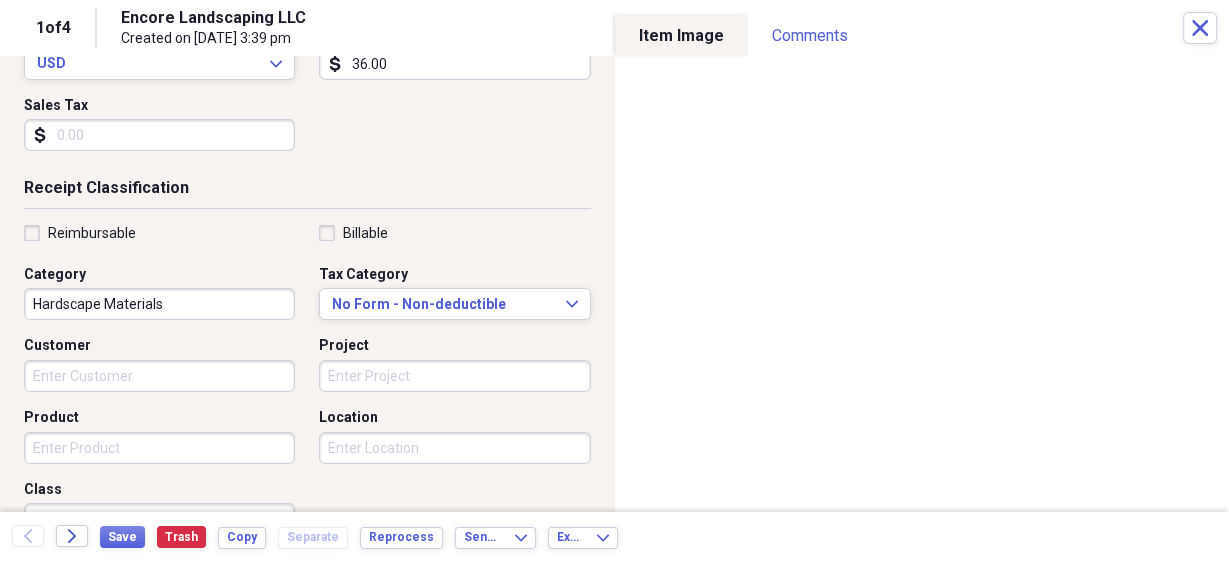 scroll, scrollTop: 480, scrollLeft: 0, axis: vertical 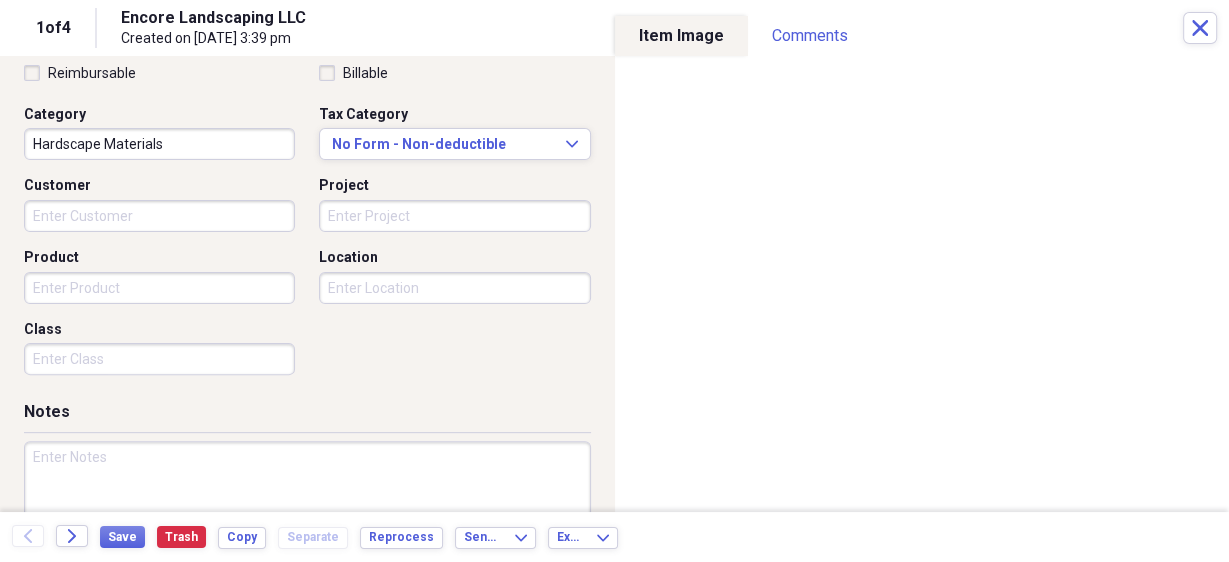 type on "36.00" 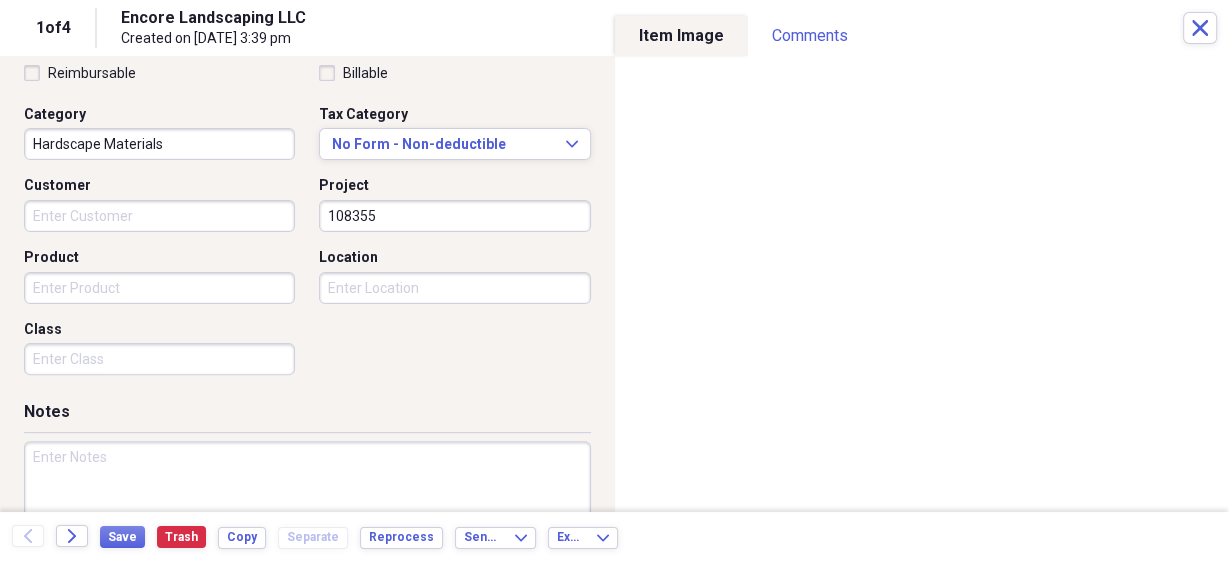 type on "108355" 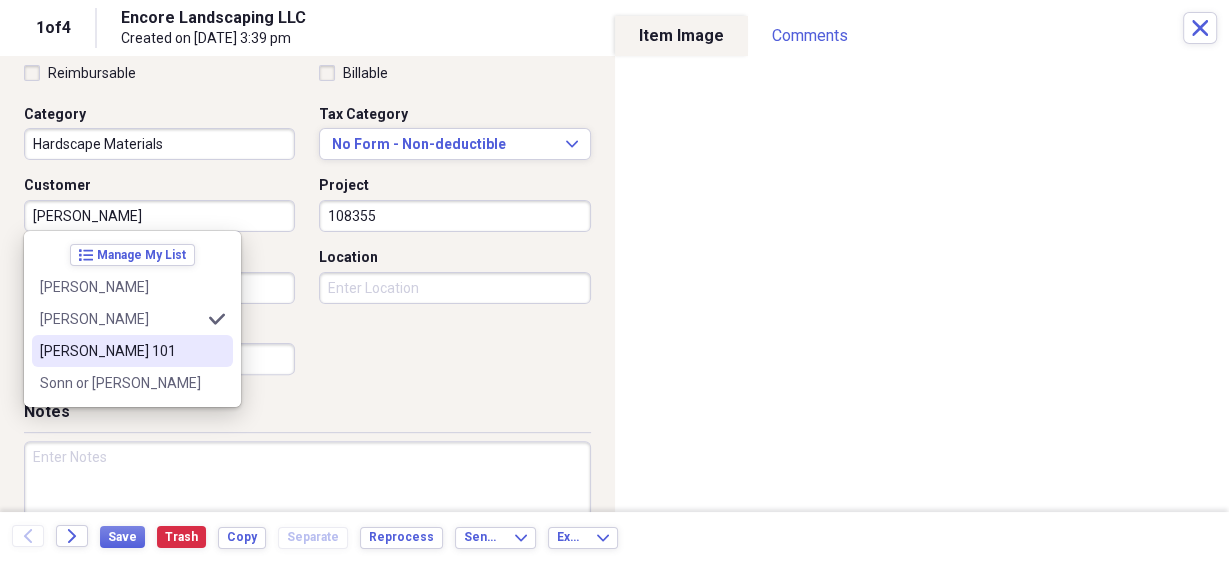click on "[PERSON_NAME] 101" at bounding box center [120, 351] 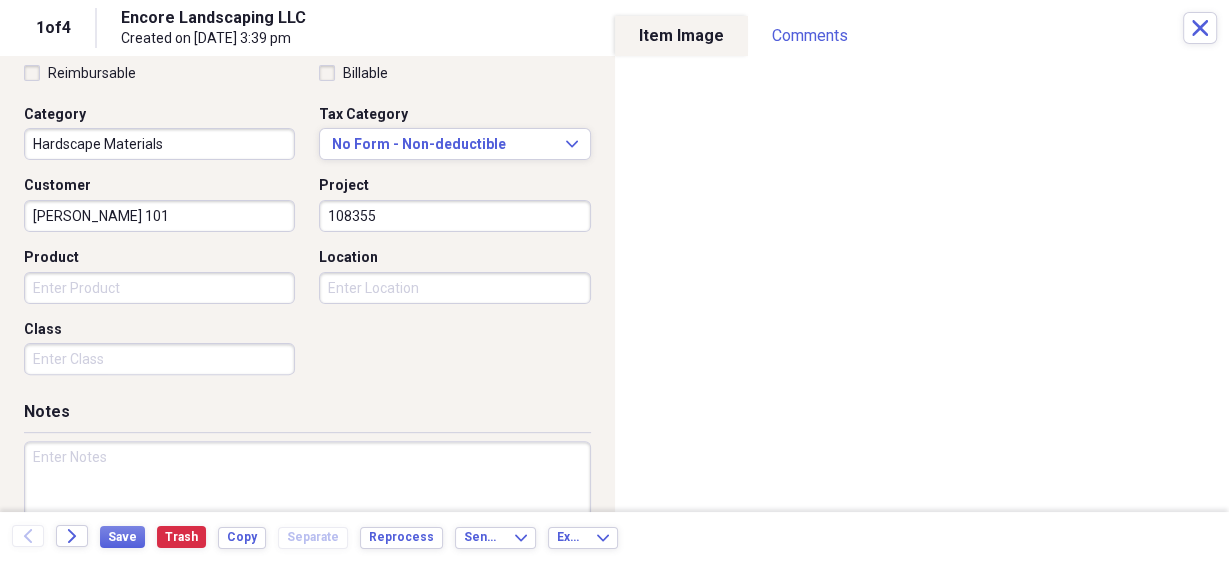 click on "Organize My Files 3 Collapse Unfiled Needs Review 3 Unfiled All Files Unfiled Unfiled Unfiled Saved Reports Collapse My Cabinet My Cabinet Add Folder Collapse Open Folder My Cabinet Add Folder Expand Folder 2024 Business Add Folder Expand Folder 2024 Personal Add Folder Expand Folder 2025 Business Add Folder Expand Folder Prior Years Add Folder Expand Folder My Old Cabinet Add Folder Trash Trash Help & Support Submit Import Import Add Create Expand Reports Reports Settings [PERSON_NAME] Expand These items are in need of review Showing 4 items , totaling $120.00 Column Expand sort Sort Filters  Expand Create Item Expand Image Date Vendor Project Amount Category Product media [DATE] Encore Landscaping LLC $30.00 Landscaping supplies generic media [DATE] Encore Landscaping LLC $30.00 Landscaping supplies generic media [DATE] Encore Landscaping LLC $30.00 Landscaping supplies generic media [DATE] Encore Landscaping LLC $30.00 Landscaping supplies generic Items 50 Expand Trash Move Send To Expand Export 1" at bounding box center (614, 281) 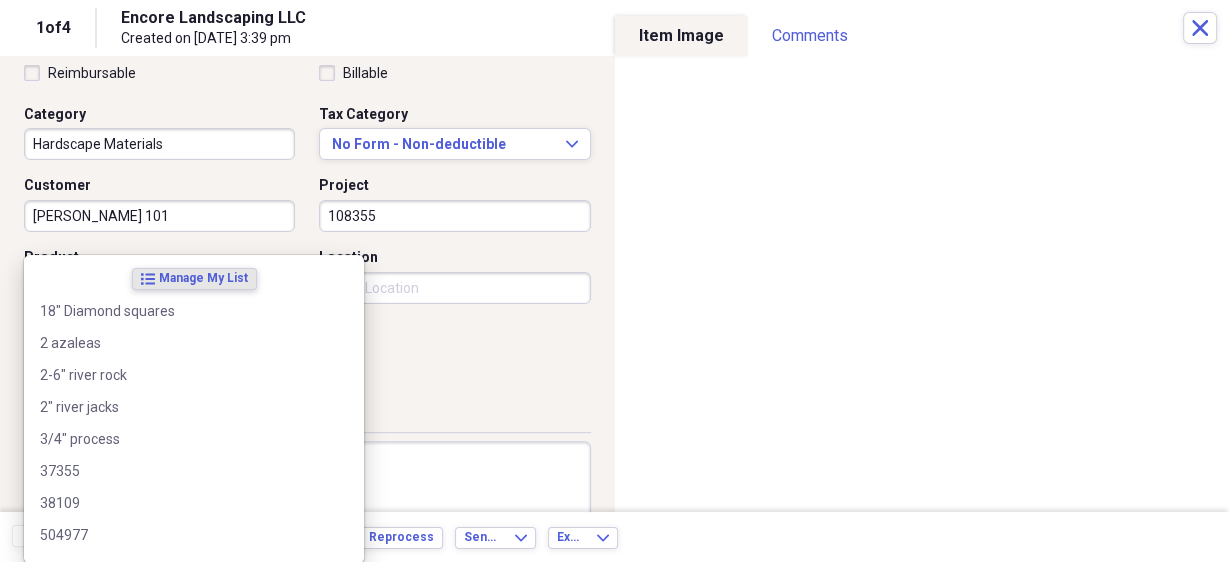 paste on "Ultra Brown Mulch" 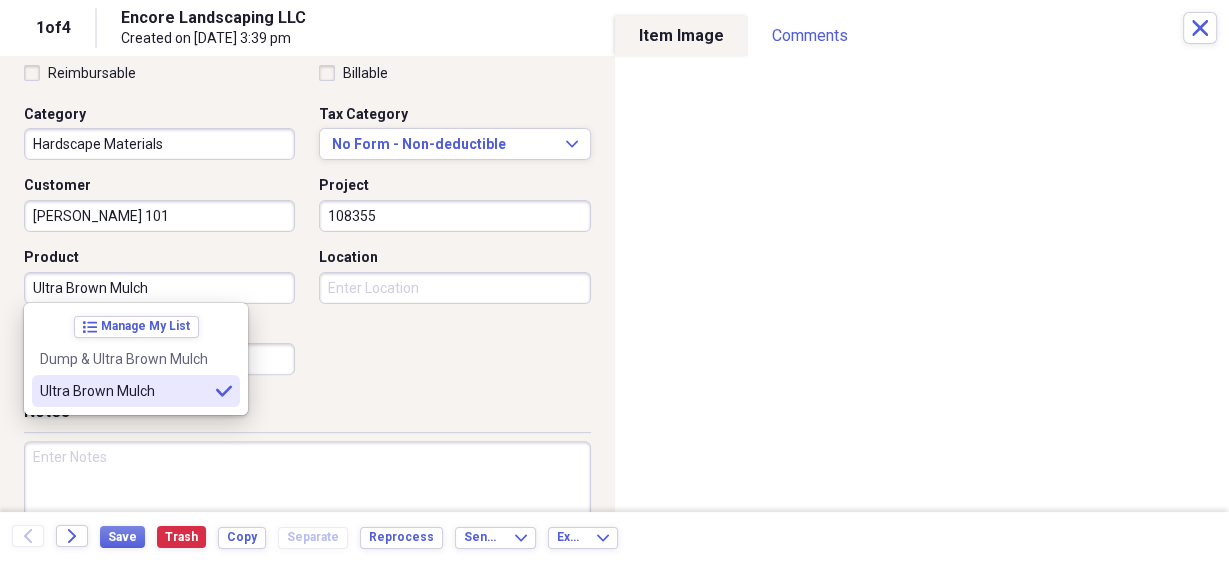 type on "Ultra Brown Mulch" 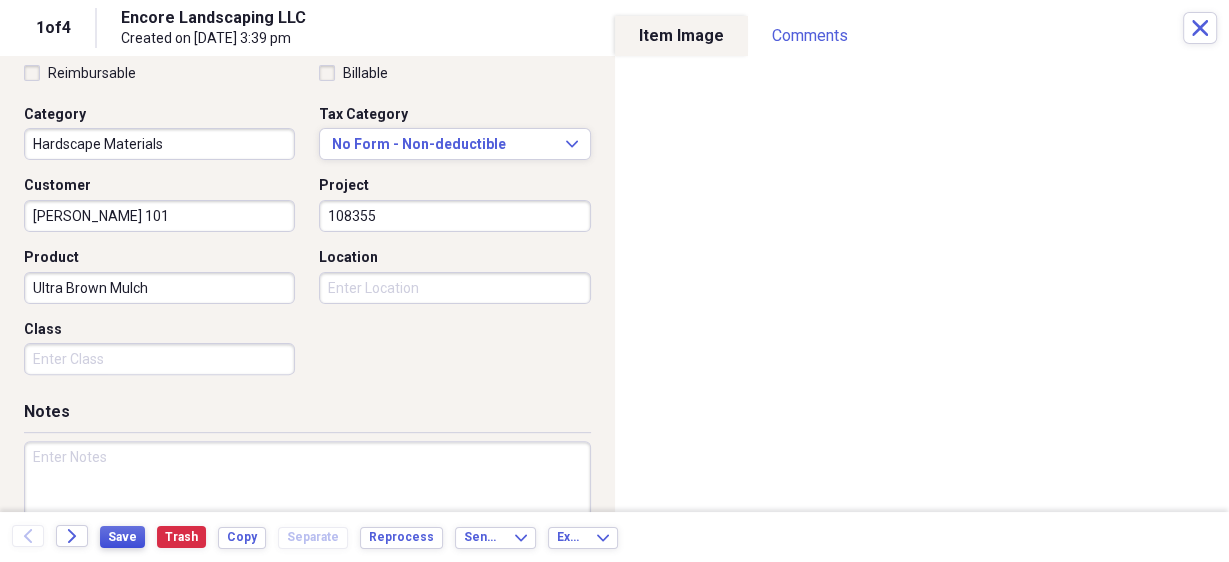 click on "Save" at bounding box center (122, 537) 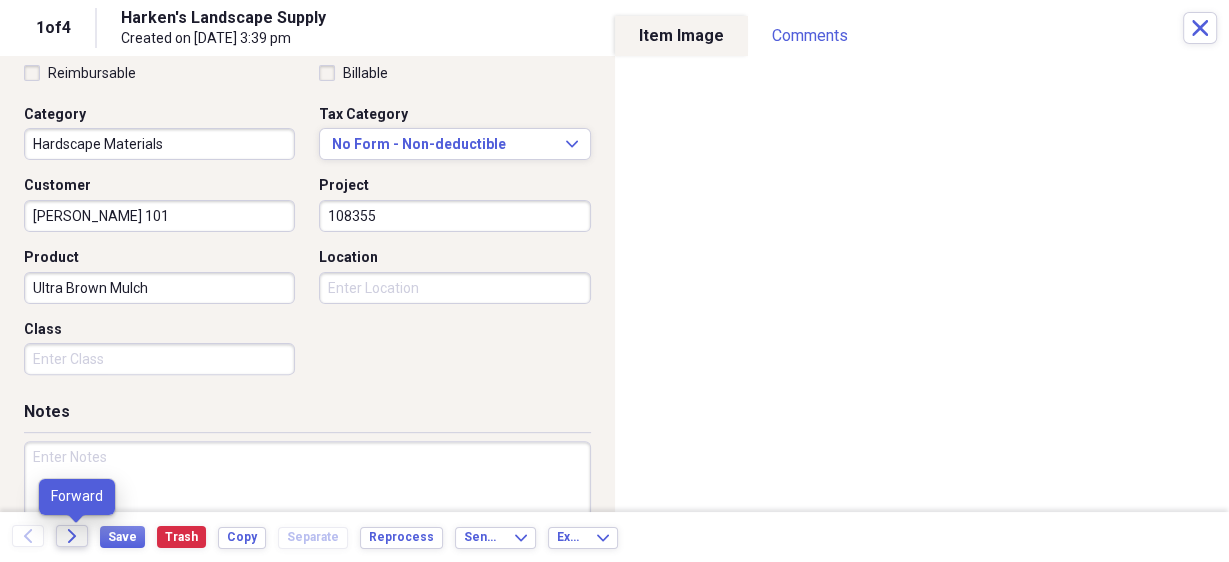 click on "Forward" 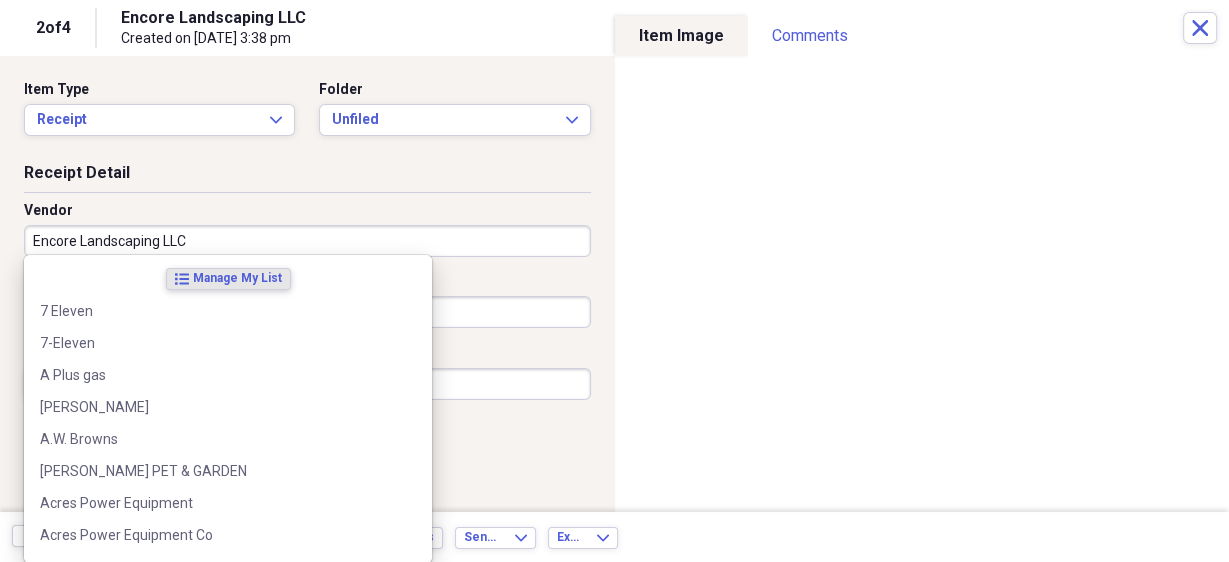 click on "Encore Landscaping LLC" at bounding box center (307, 241) 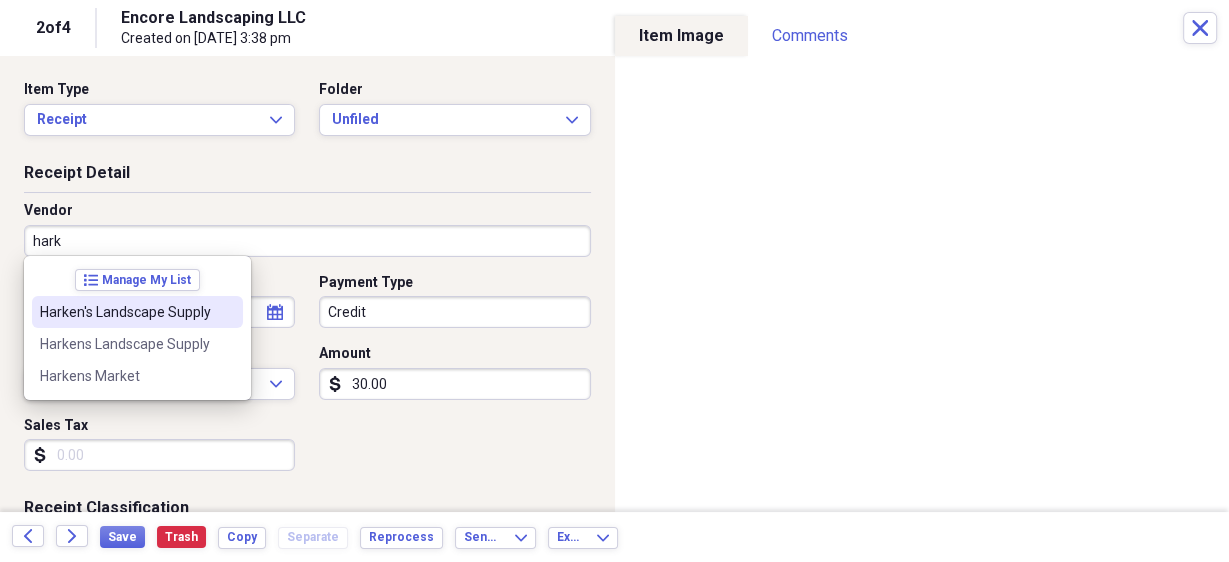 click on "Harken's Landscape Supply" at bounding box center (125, 312) 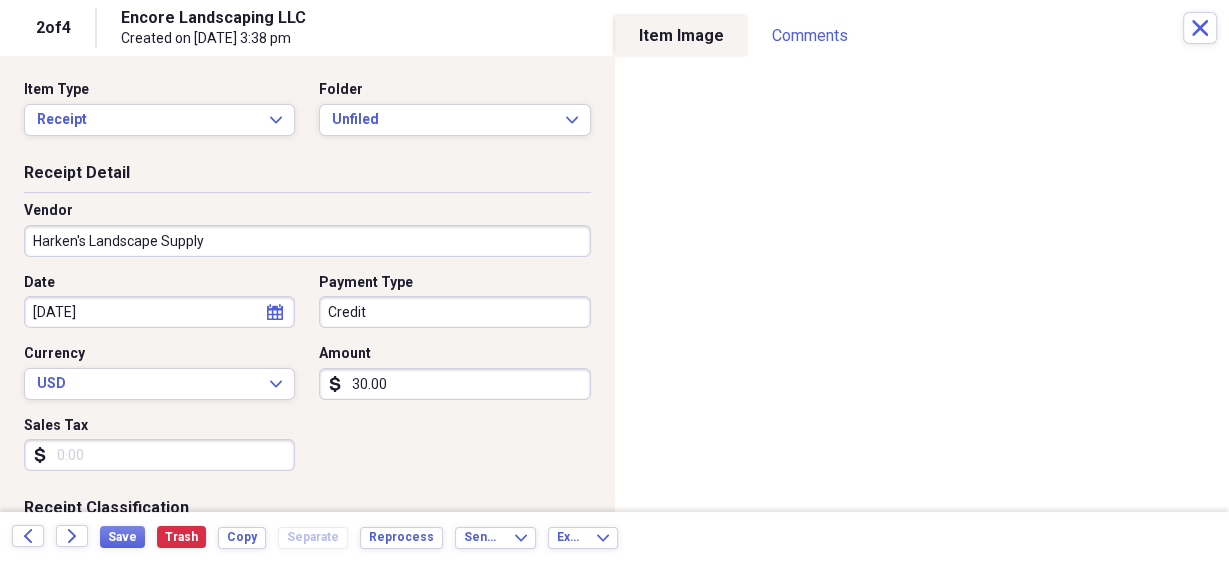 type on "Hardscape Materials" 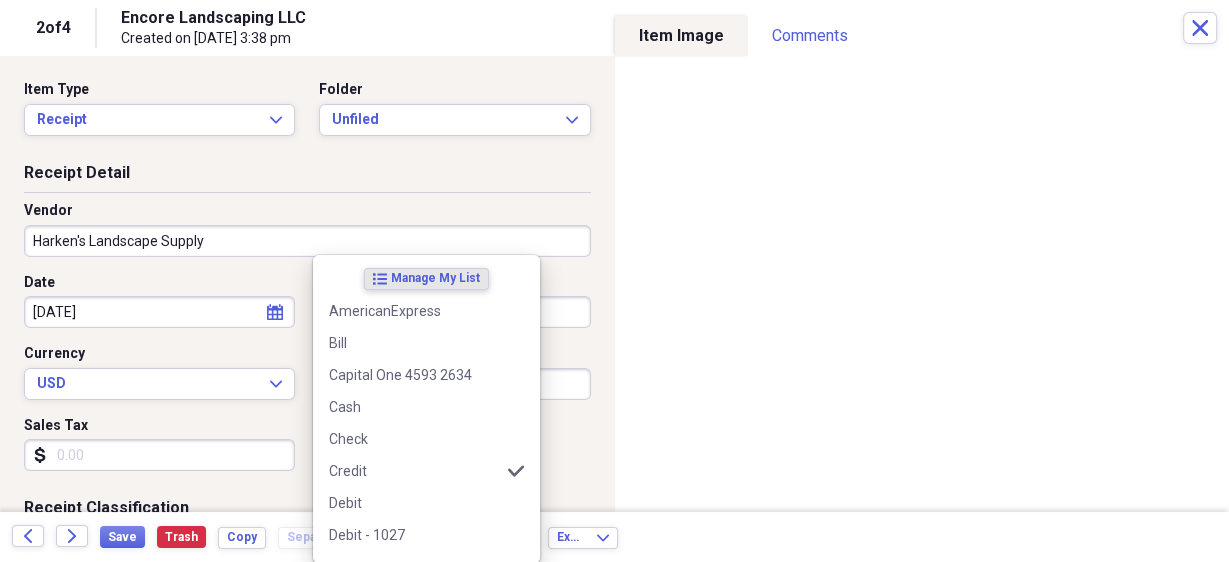 click on "Organize My Files 2 Collapse Unfiled Needs Review 2 Unfiled All Files Unfiled Unfiled Unfiled Saved Reports Collapse My Cabinet My Cabinet Add Folder Collapse Open Folder My Cabinet Add Folder Expand Folder 2024 Business Add Folder Expand Folder 2024 Personal Add Folder Expand Folder 2025 Business Add Folder Expand Folder Prior Years Add Folder Expand Folder My Old Cabinet Add Folder Trash Trash Help & Support Submit Import Import Add Create Expand Reports Reports Settings [PERSON_NAME] Expand These items are in need of review Showing 4 items , totaling $120.00 Column Expand sort Sort Filters  Expand Create Item Expand Image Date Vendor Project Amount Category Product media [DATE] Harken's Landscape Supply 108355 $36.00 Hardscape Materials Ultra Brown Mulch media [DATE] Encore Landscaping LLC $30.00 Landscaping supplies generic media [DATE] Encore Landscaping LLC $30.00 Landscaping supplies generic media [DATE] Encore Landscaping LLC $30.00 Landscaping supplies generic Items 50 Expand Trash Move more" at bounding box center [614, 281] 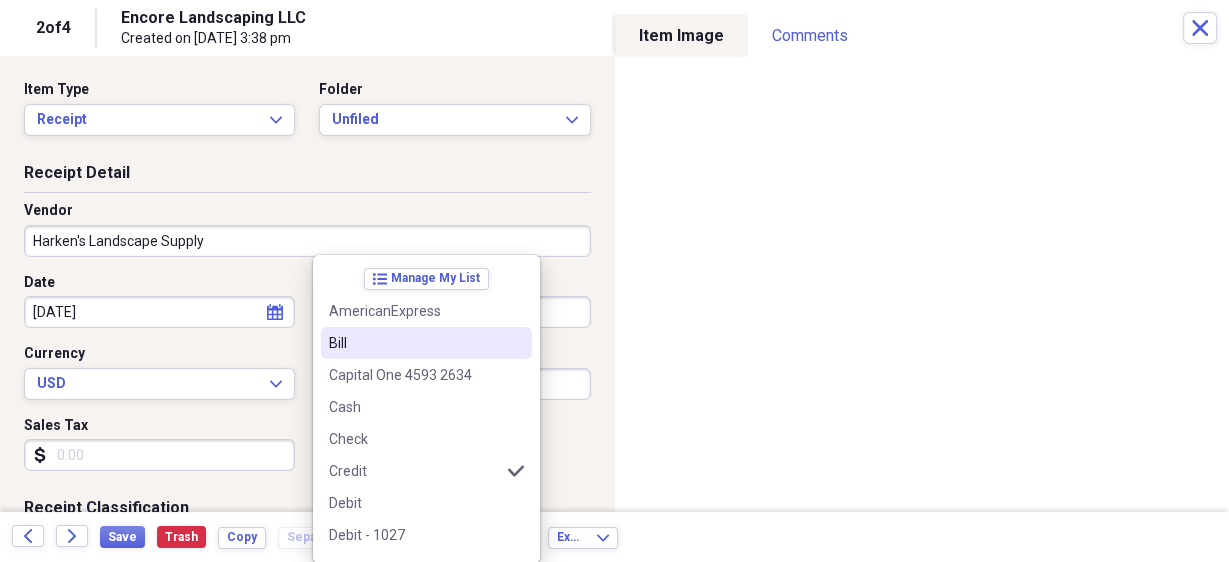 click on "Bill" at bounding box center (414, 343) 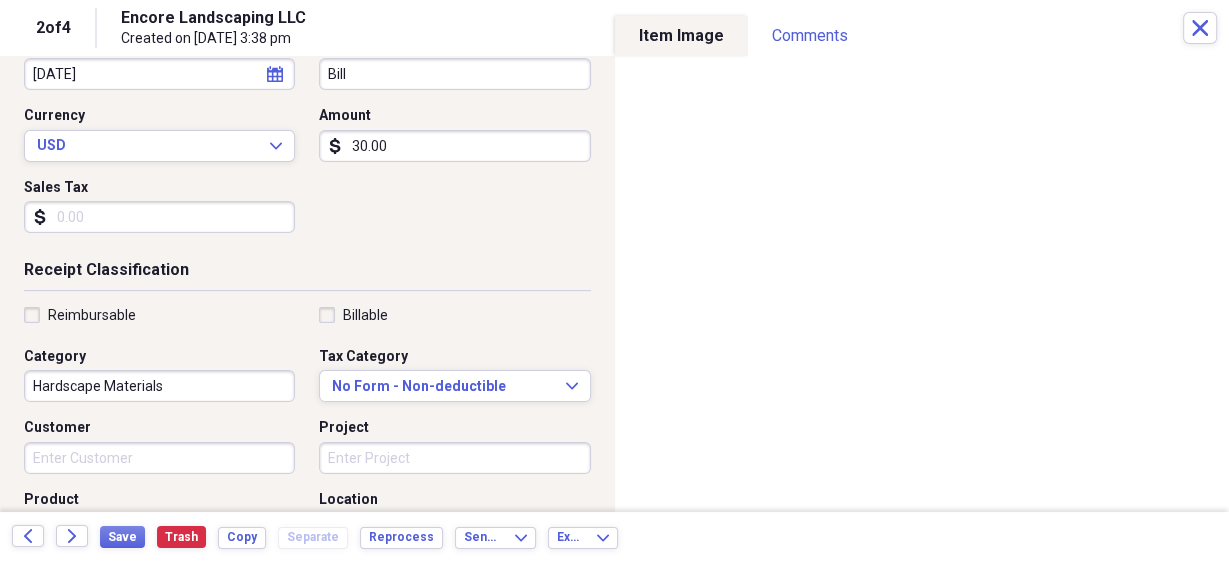 scroll, scrollTop: 243, scrollLeft: 0, axis: vertical 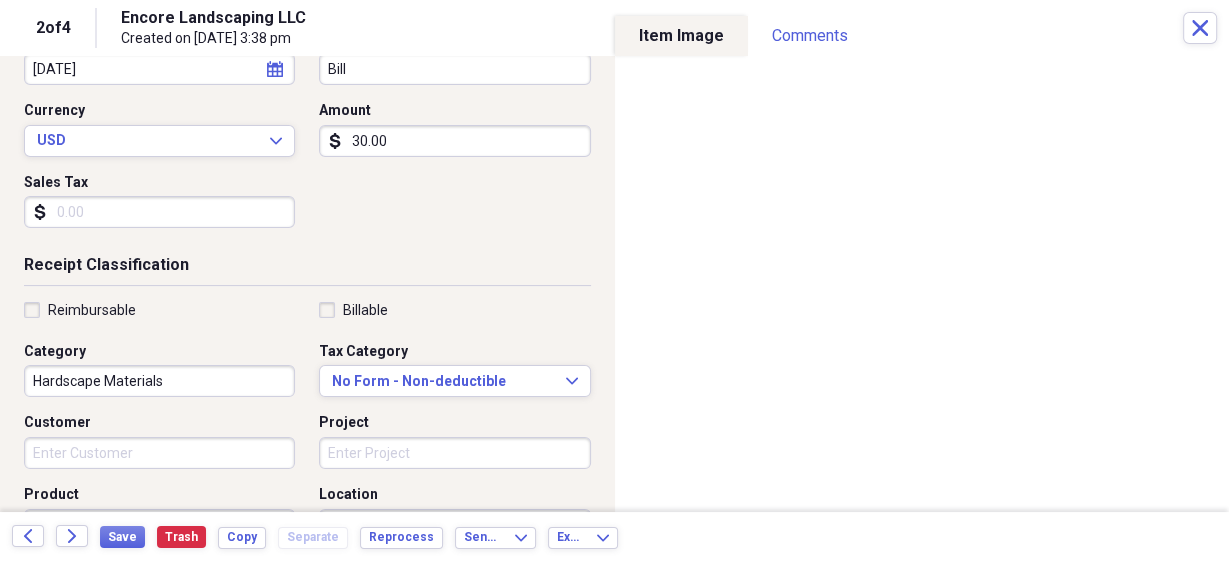 click on "Project" at bounding box center (454, 453) 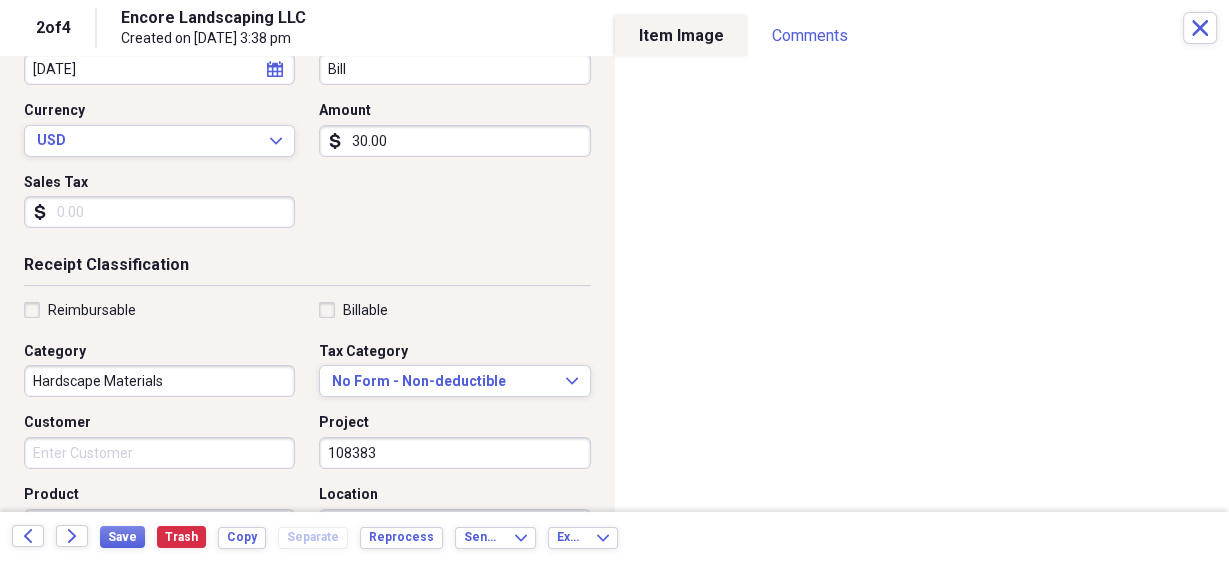 type on "108383" 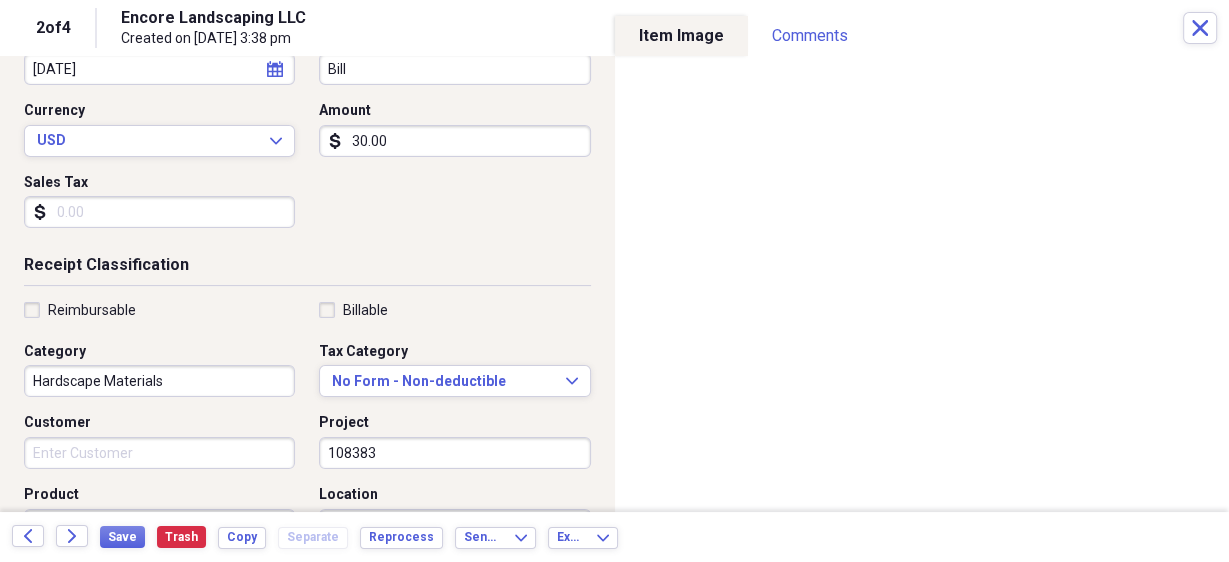 drag, startPoint x: 613, startPoint y: 332, endPoint x: 436, endPoint y: 135, distance: 264.8358 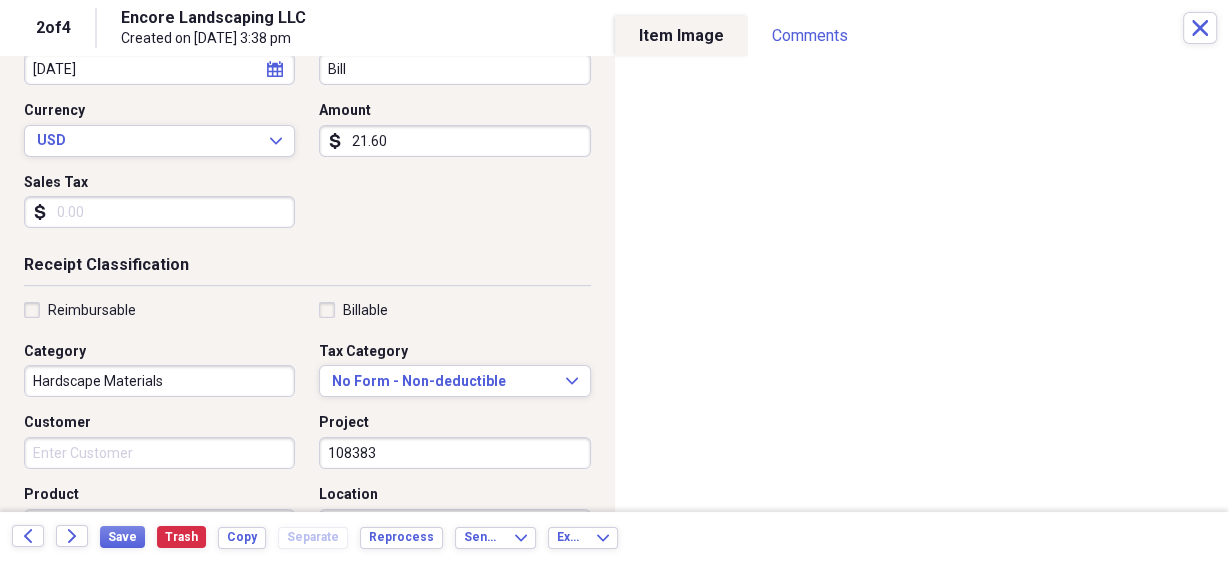 type on "21.60" 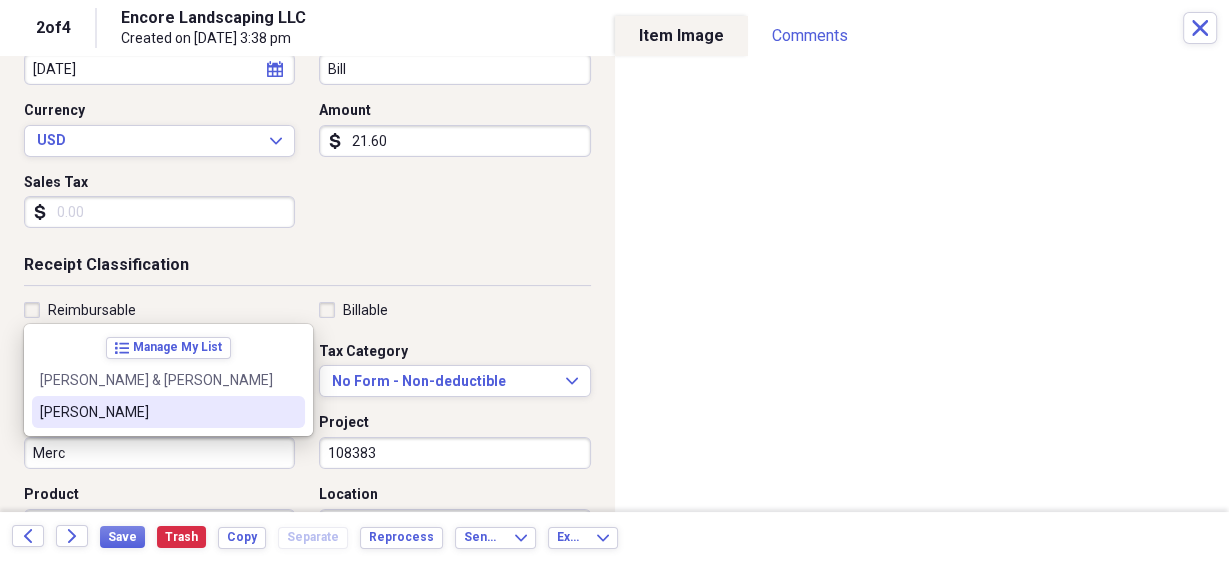 click on "[PERSON_NAME]" at bounding box center [156, 412] 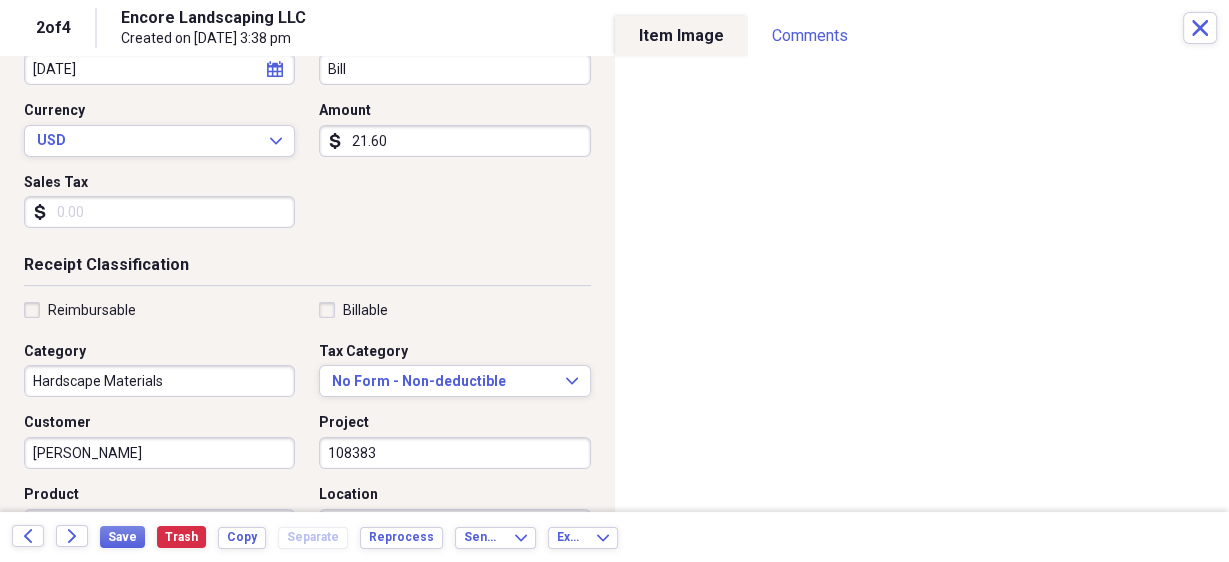 scroll, scrollTop: 403, scrollLeft: 0, axis: vertical 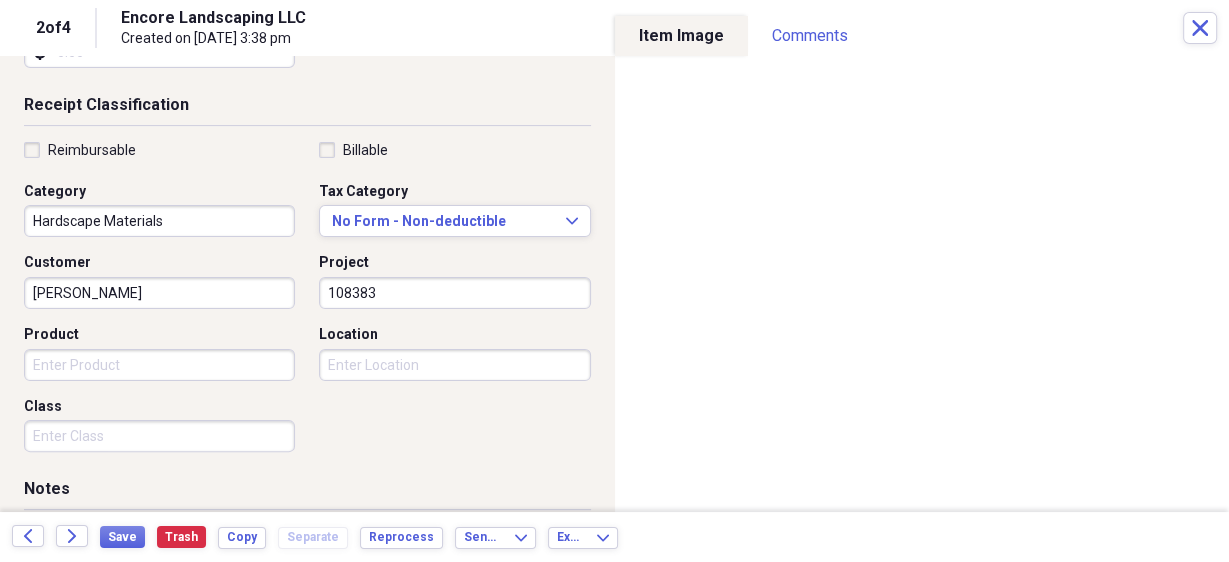 click on "Product" at bounding box center (159, 365) 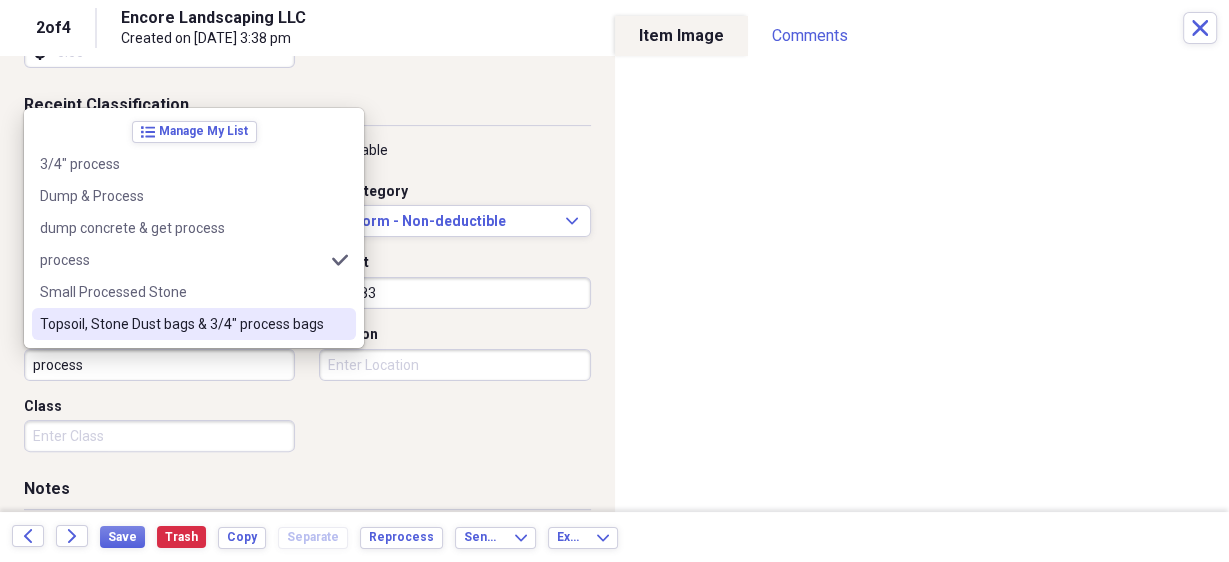 type on "process" 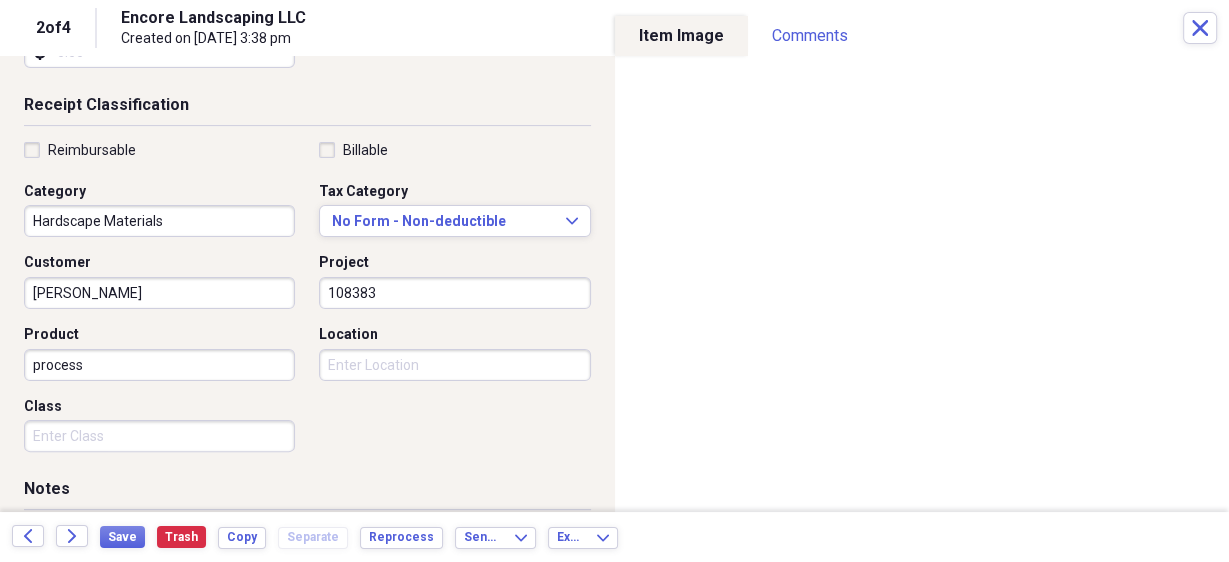 click on "Reimbursable Billable Category Hardscape Materials Tax Category No Form - Non-deductible Expand Customer [PERSON_NAME] Project 108383 Product process Location Class" at bounding box center (307, 301) 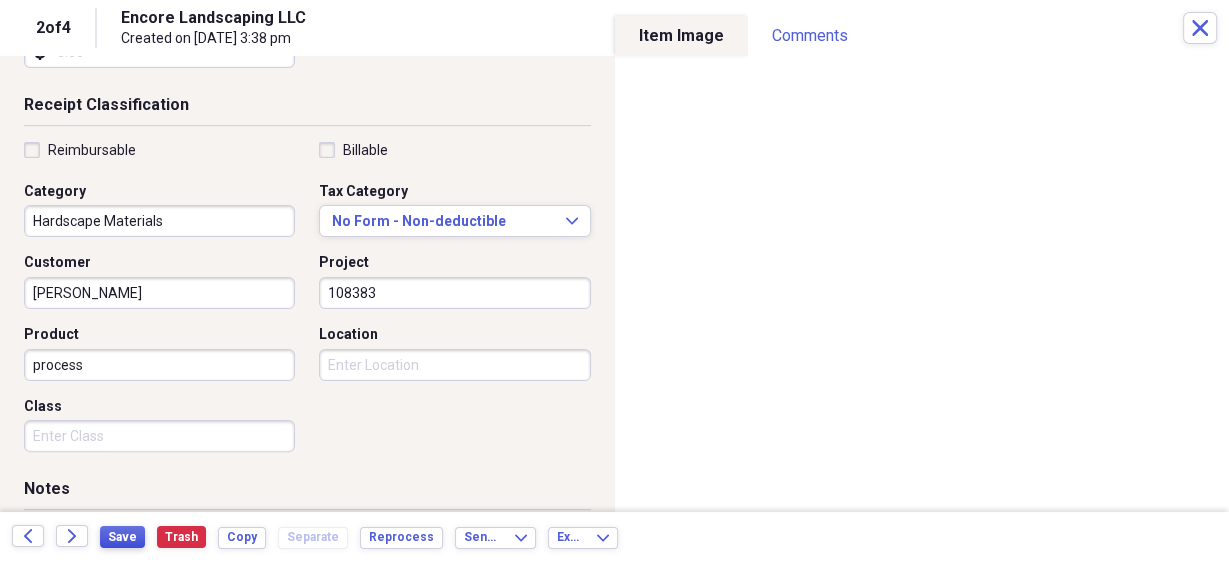 click on "Save" at bounding box center (122, 537) 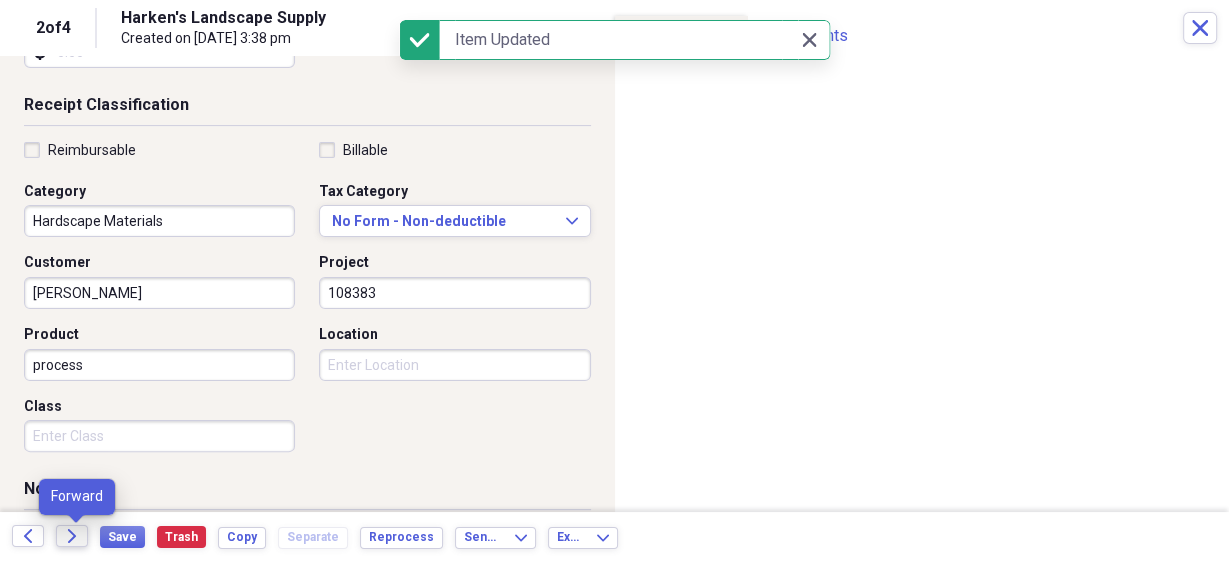 click on "Forward" 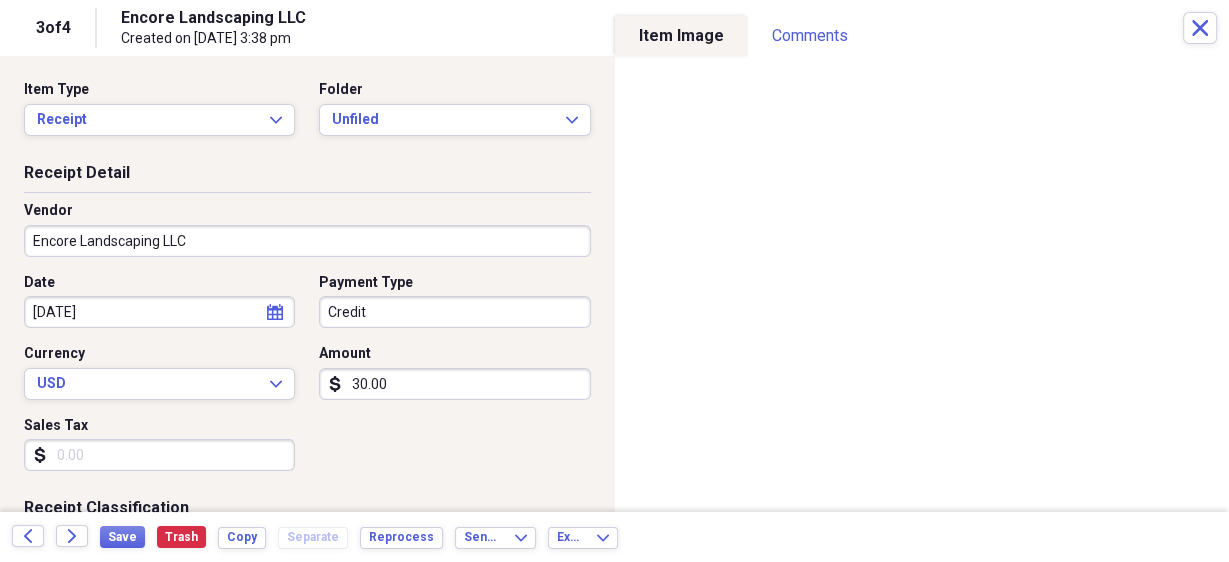 click on "Organize My Files 1 Collapse Unfiled Needs Review 1 Unfiled All Files Unfiled Unfiled Unfiled Saved Reports Collapse My Cabinet My Cabinet Add Folder Collapse Open Folder My Cabinet Add Folder Expand Folder 2024 Business Add Folder Expand Folder 2024 Personal Add Folder Expand Folder 2025 Business Add Folder Expand Folder Prior Years Add Folder Expand Folder My Old Cabinet Add Folder Trash Trash Help & Support Submit Import Import Add Create Expand Reports Reports Settings [PERSON_NAME] Expand These items are in need of review Showing 4 items , totaling $120.00 Column Expand sort Sort Filters  Expand Create Item Expand Image Date Vendor Project Amount Category Product media [DATE] Harken's Landscape Supply 108355 $36.00 Hardscape Materials Ultra Brown Mulch media [DATE] Harken's Landscape Supply 108383 $21.60 Hardscape Materials process media [DATE] Encore Landscaping LLC $30.00 Landscaping supplies generic media [DATE] Encore Landscaping LLC $30.00 Landscaping supplies generic Items 50 Expand Trash" at bounding box center (614, 281) 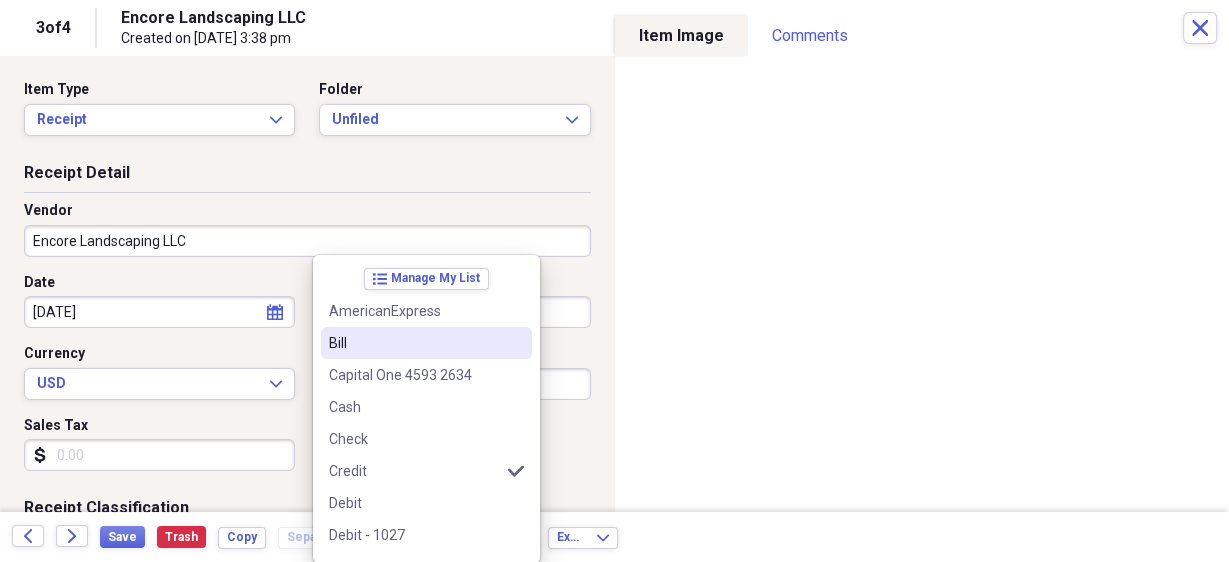 click on "Bill" at bounding box center (414, 343) 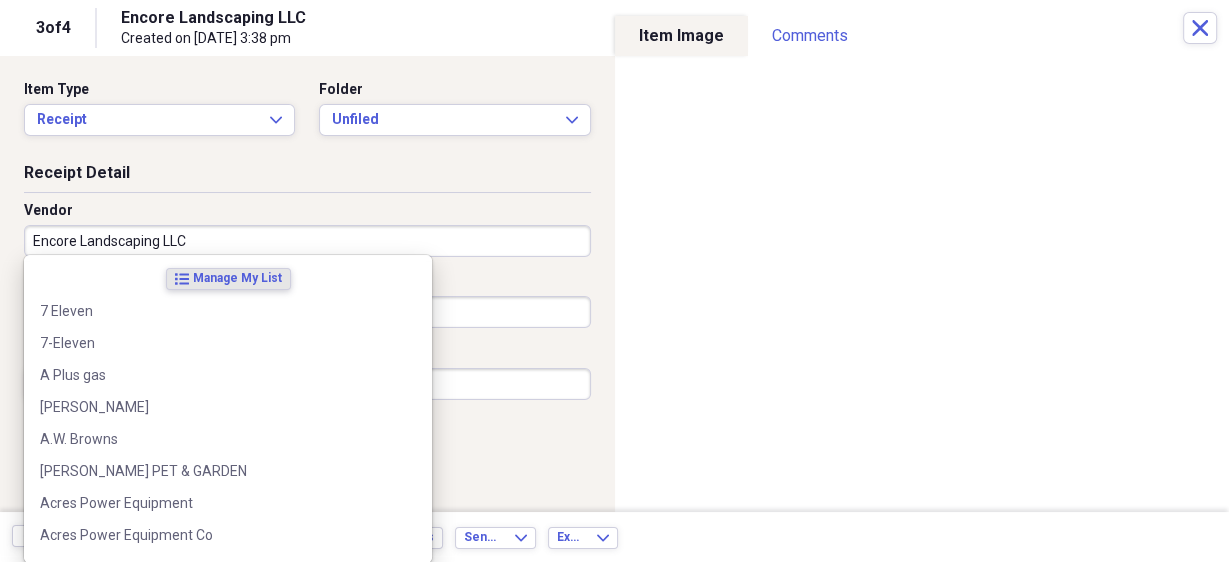 click on "Encore Landscaping LLC" at bounding box center (307, 241) 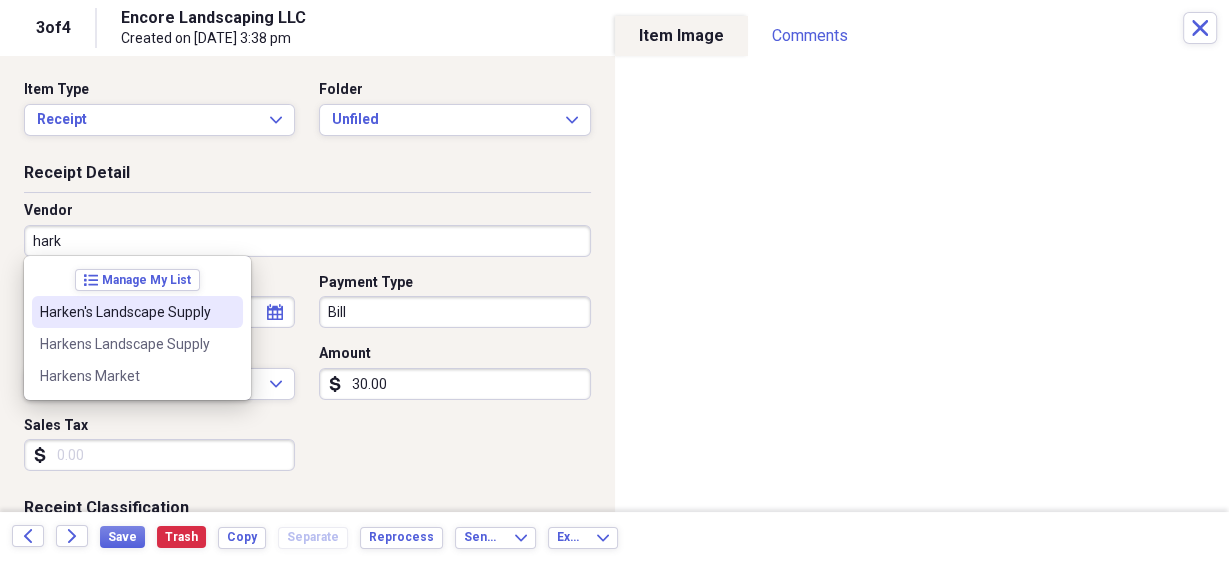 click on "Harken's Landscape Supply" at bounding box center [125, 312] 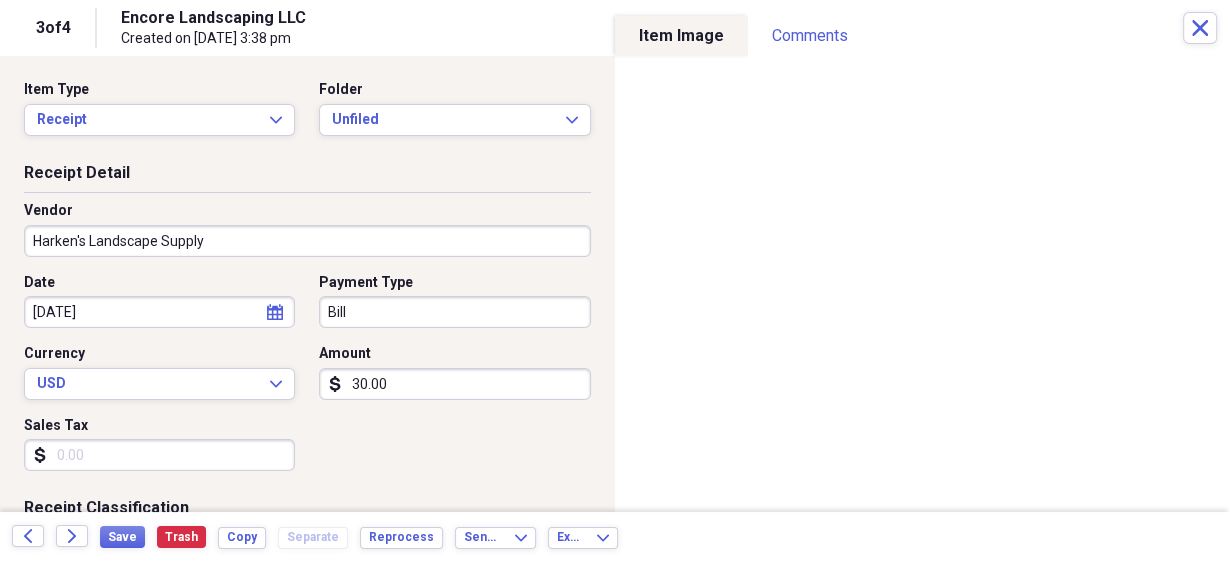 type on "Hardscape Materials" 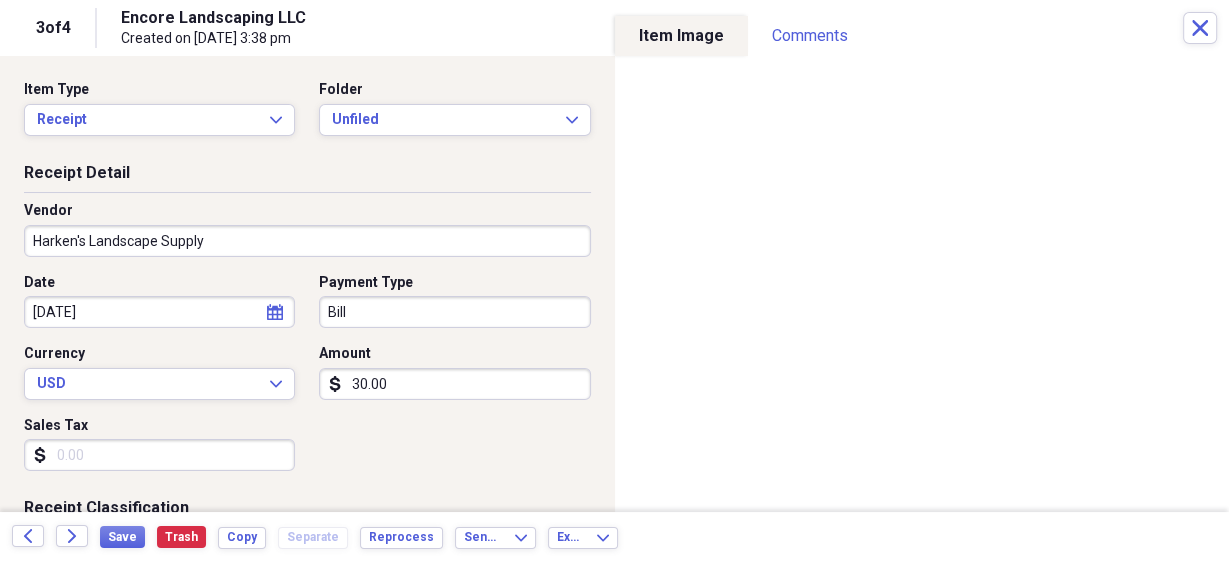 click on "30.00" at bounding box center [454, 384] 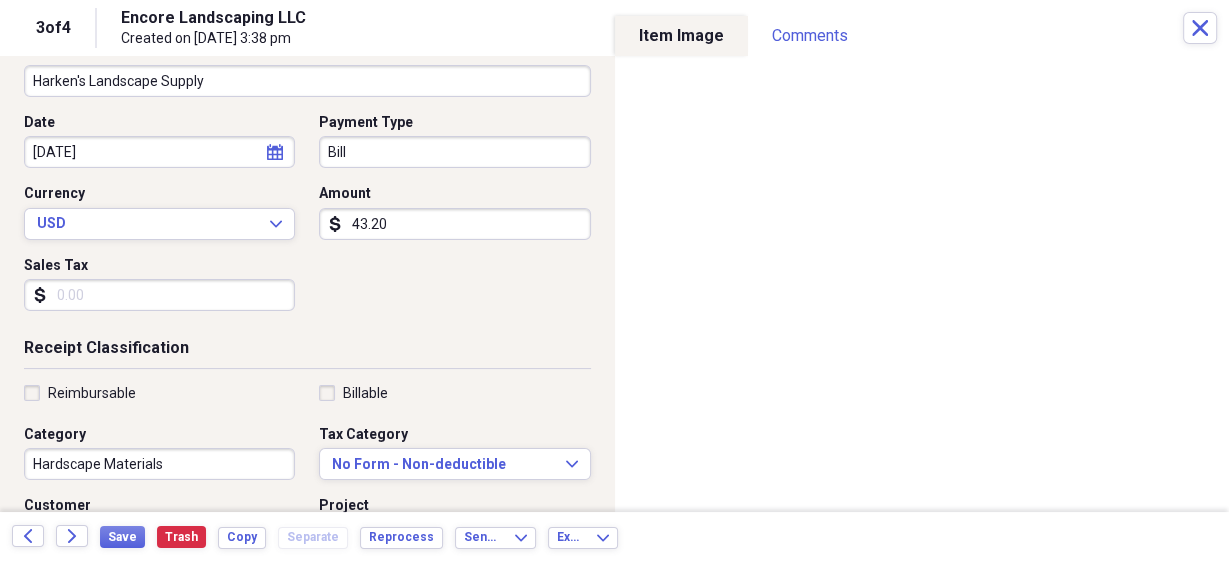 scroll, scrollTop: 320, scrollLeft: 0, axis: vertical 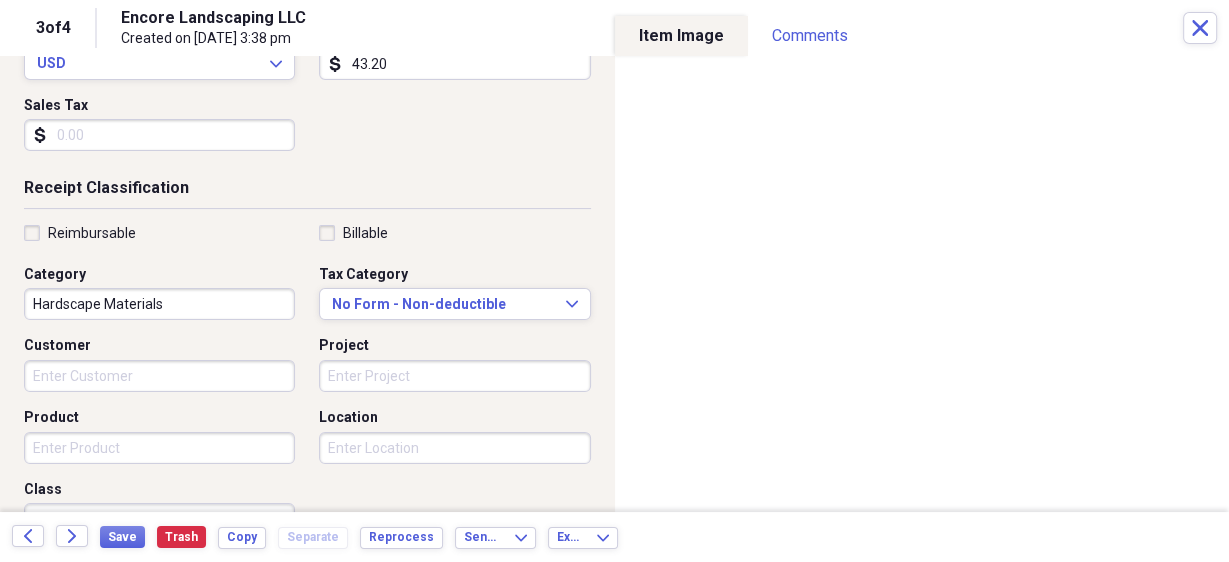type on "43.20" 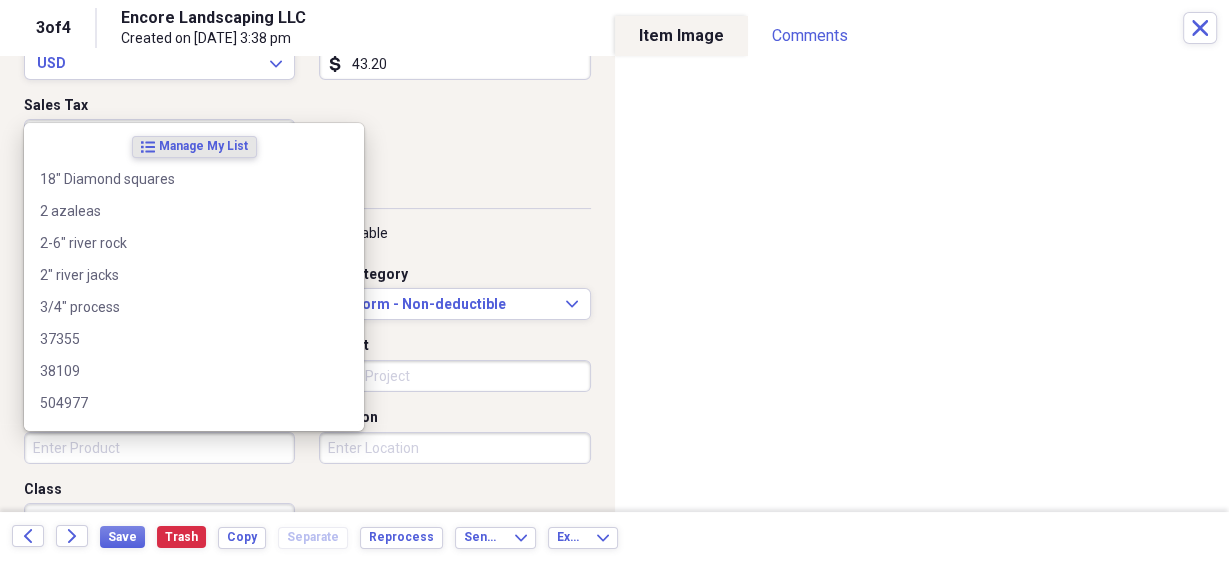 click on "Product" at bounding box center [159, 448] 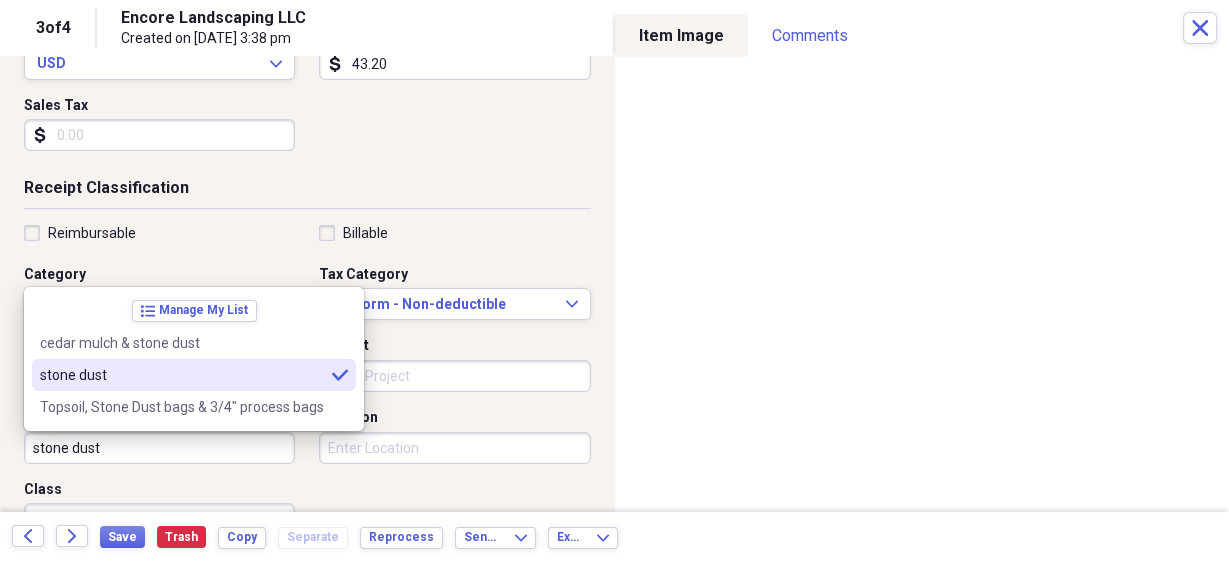 type on "stone dust" 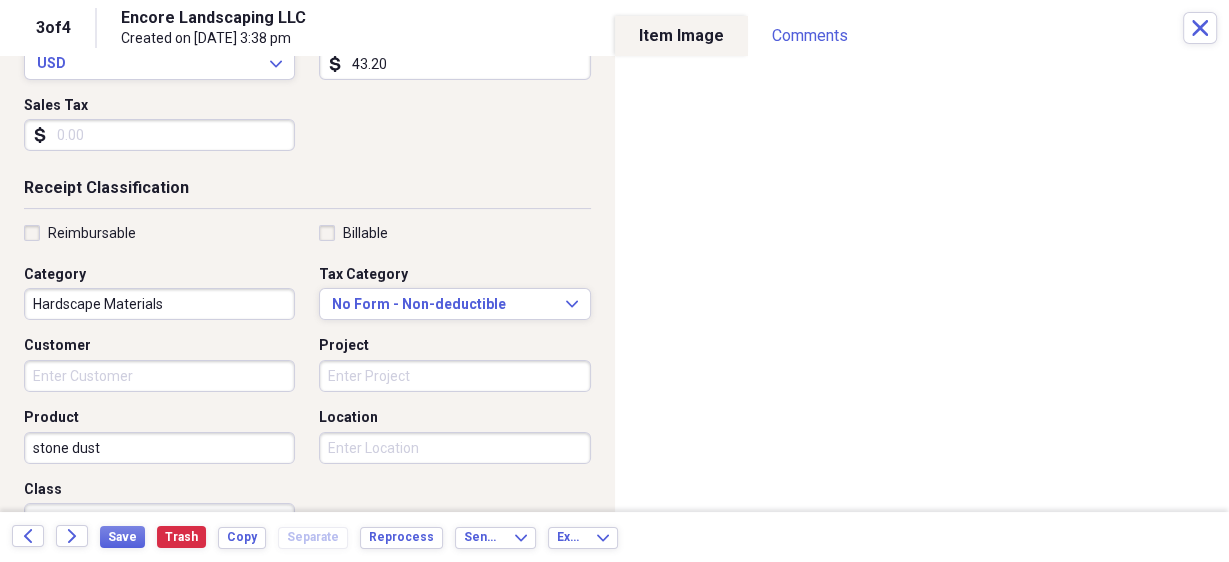 click on "Project" at bounding box center (454, 376) 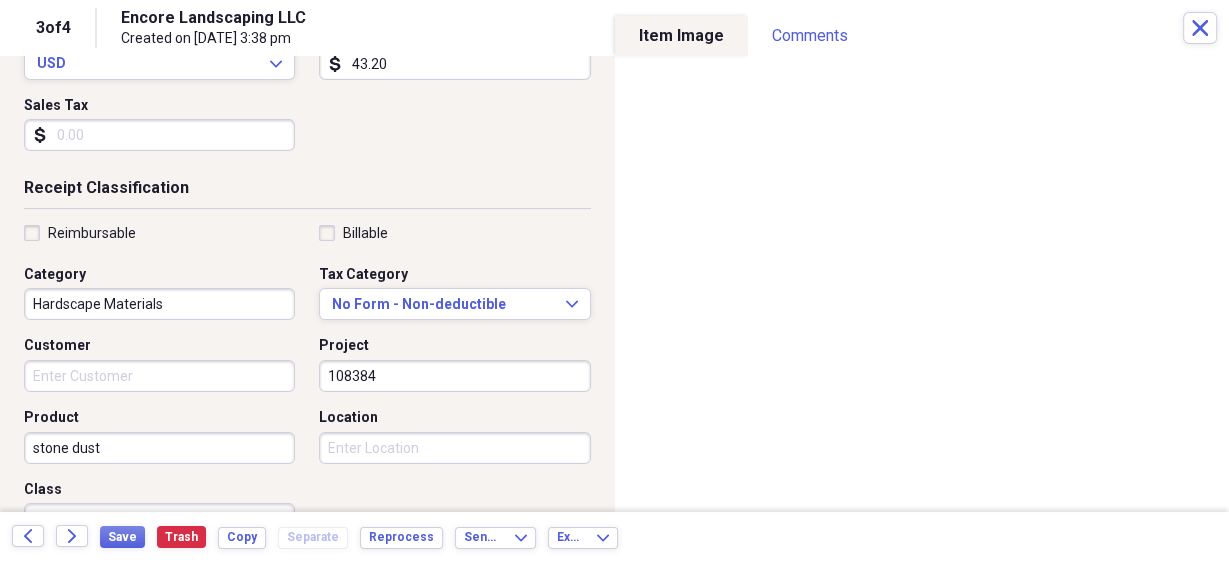 type on "108384" 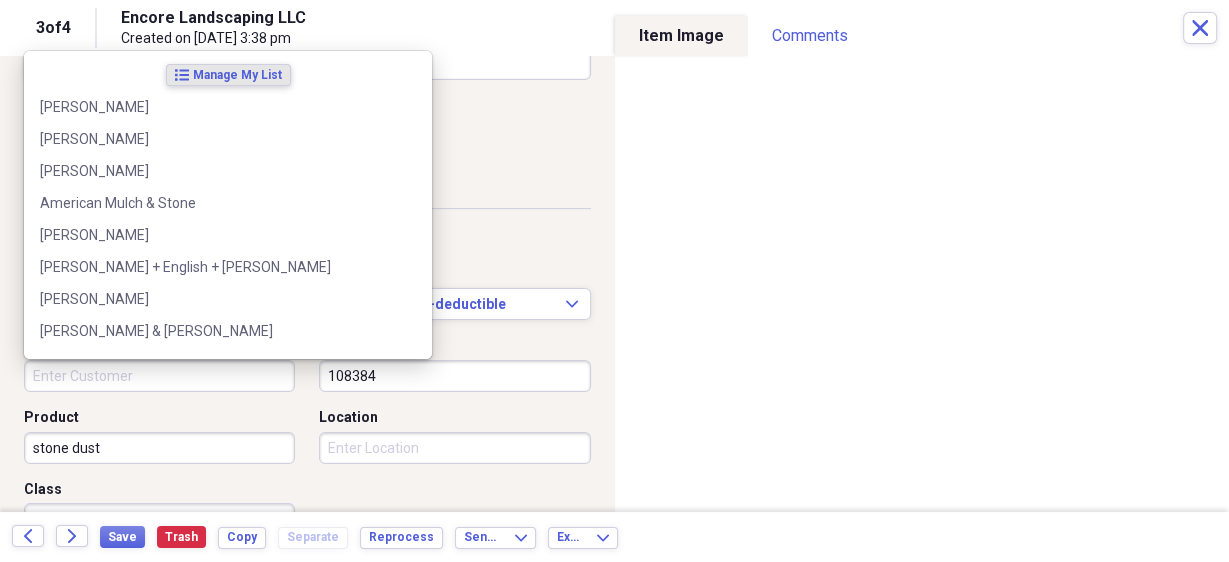click on "Customer" at bounding box center (159, 376) 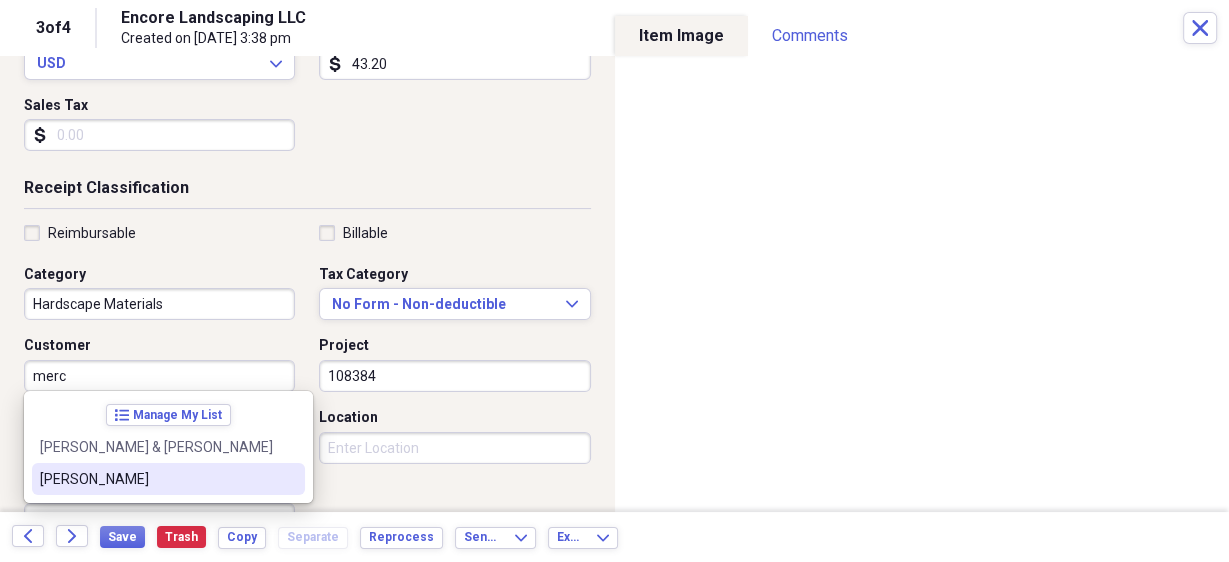 click on "[PERSON_NAME]" at bounding box center (156, 479) 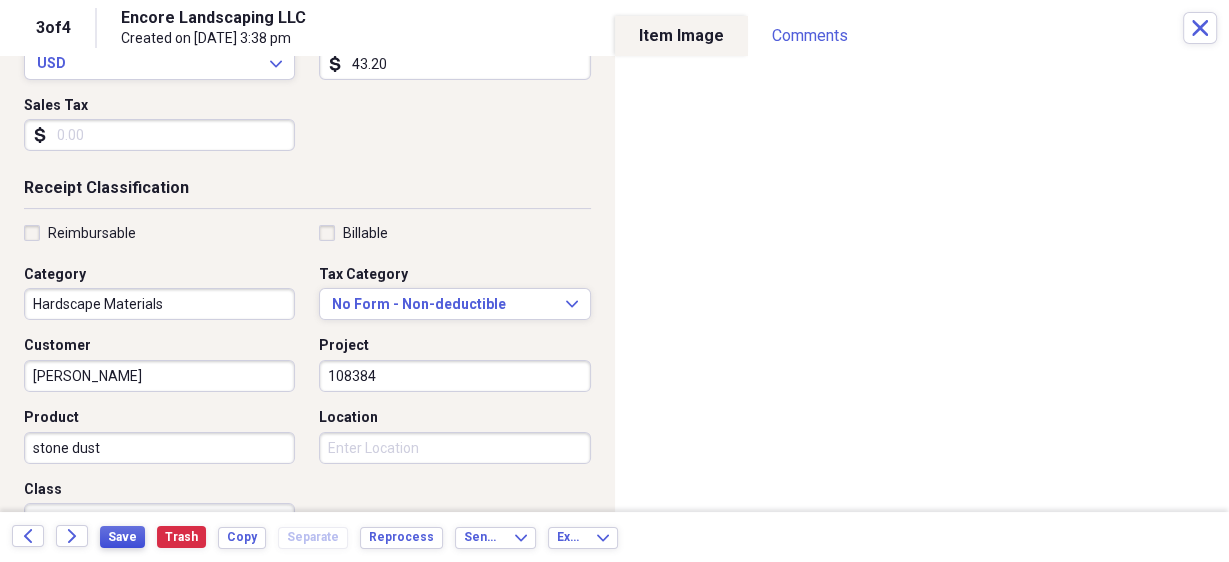 click on "Save" at bounding box center [122, 537] 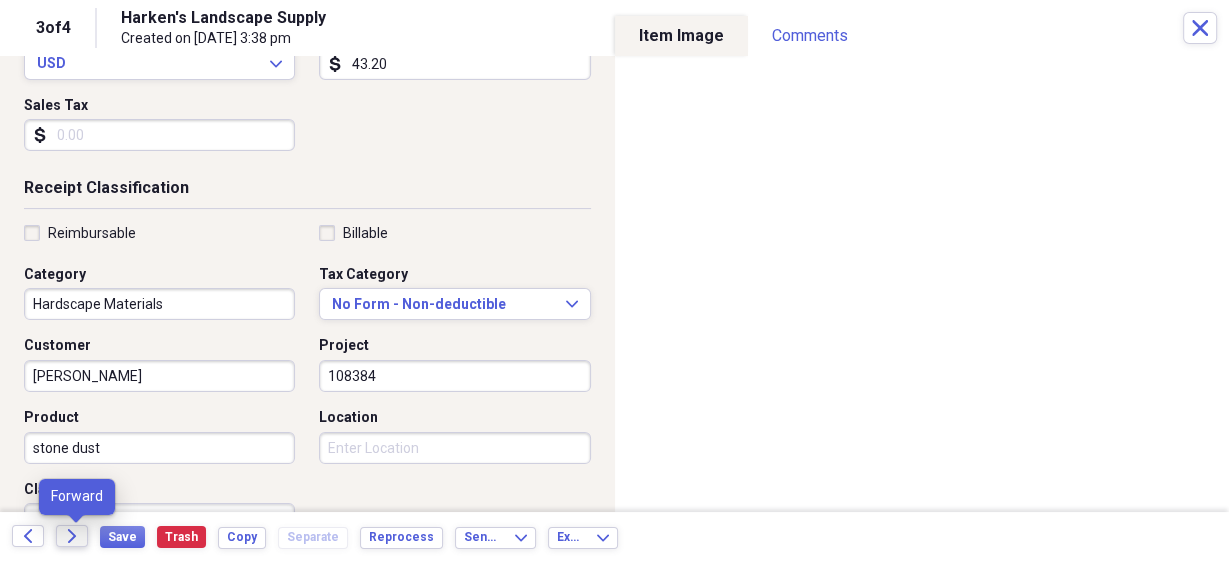 click on "Forward" 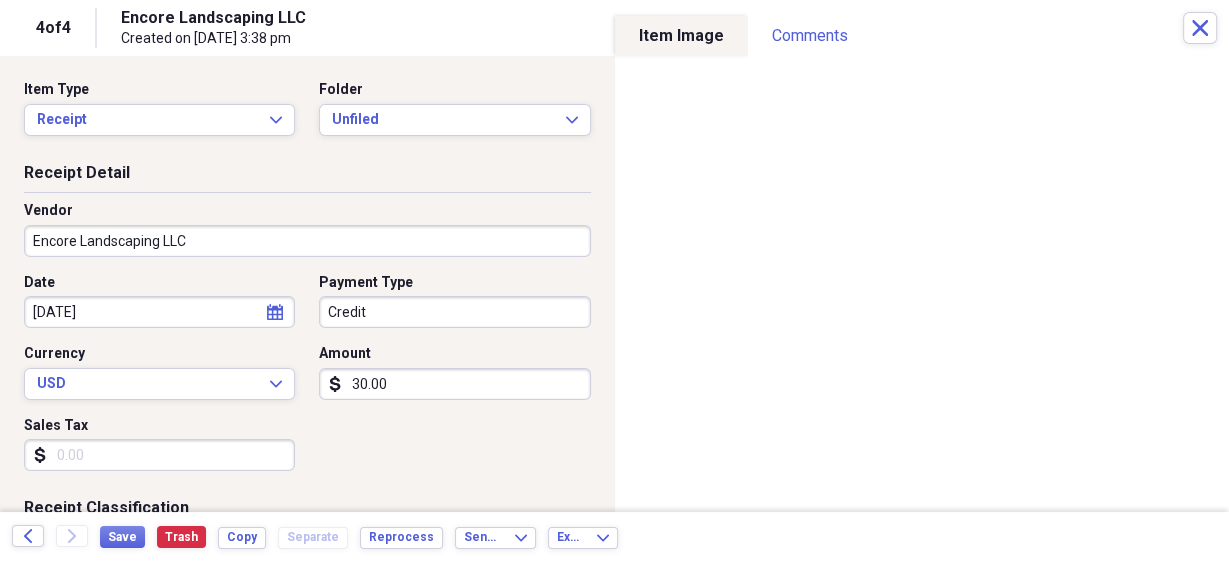 click on "Organize My Files Collapse Unfiled Needs Review Unfiled All Files Unfiled Unfiled Unfiled Saved Reports Collapse My Cabinet My Cabinet Add Folder Collapse Open Folder My Cabinet Add Folder Expand Folder 2024 Business Add Folder Expand Folder 2024 Personal Add Folder Expand Folder 2025 Business Add Folder Expand Folder Prior Years Add Folder Expand Folder My Old Cabinet Add Folder Trash Trash Help & Support Submit Import Import Add Create Expand Reports Reports Settings [PERSON_NAME] Expand These items are in need of review Showing 4 items , totaling $120.00 Column Expand sort Sort Filters  Expand Create Item Expand Image Date Vendor Project Amount Category Product media [DATE] Harken's Landscape Supply 108355 $36.00 Hardscape Materials Ultra Brown Mulch media [DATE] Harken's Landscape Supply 108383 $21.60 Hardscape Materials process media [DATE] Harken's Landscape Supply 108384 $43.20 Hardscape Materials stone dust media [DATE] Encore Landscaping LLC $30.00 Landscaping supplies generic Items 50 Trash" at bounding box center [614, 281] 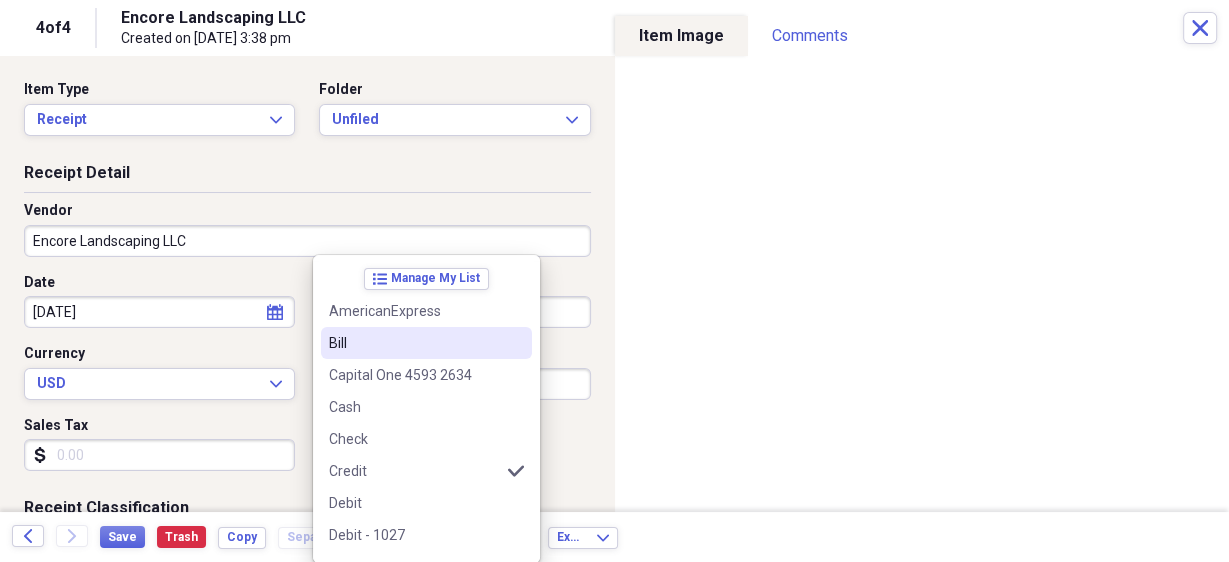 click on "Bill" at bounding box center (414, 343) 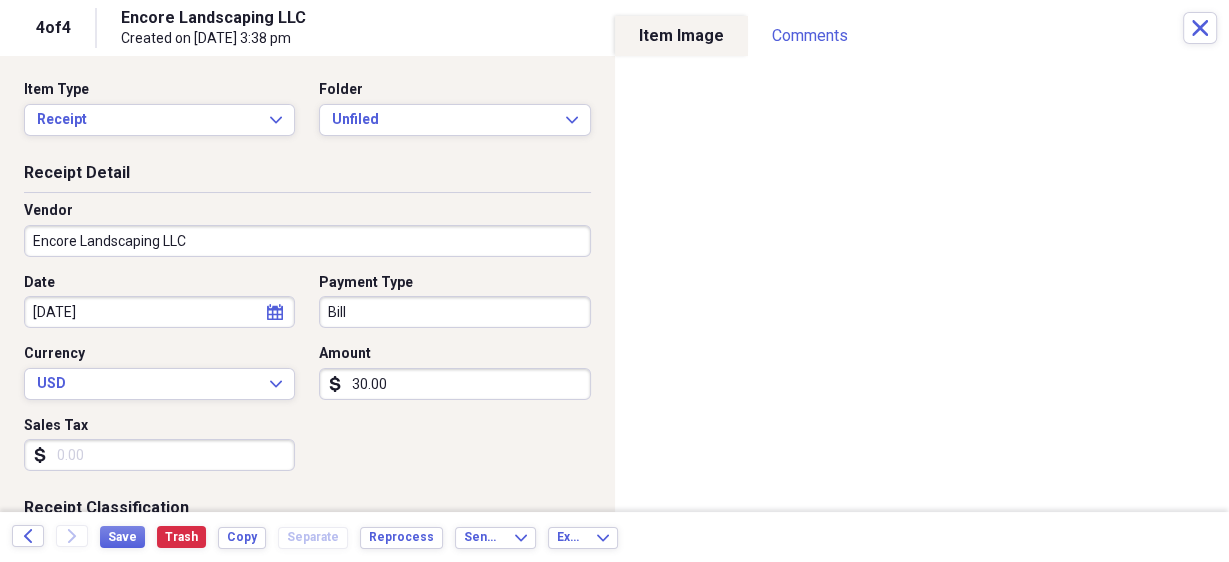 click on "Encore Landscaping LLC" at bounding box center [307, 241] 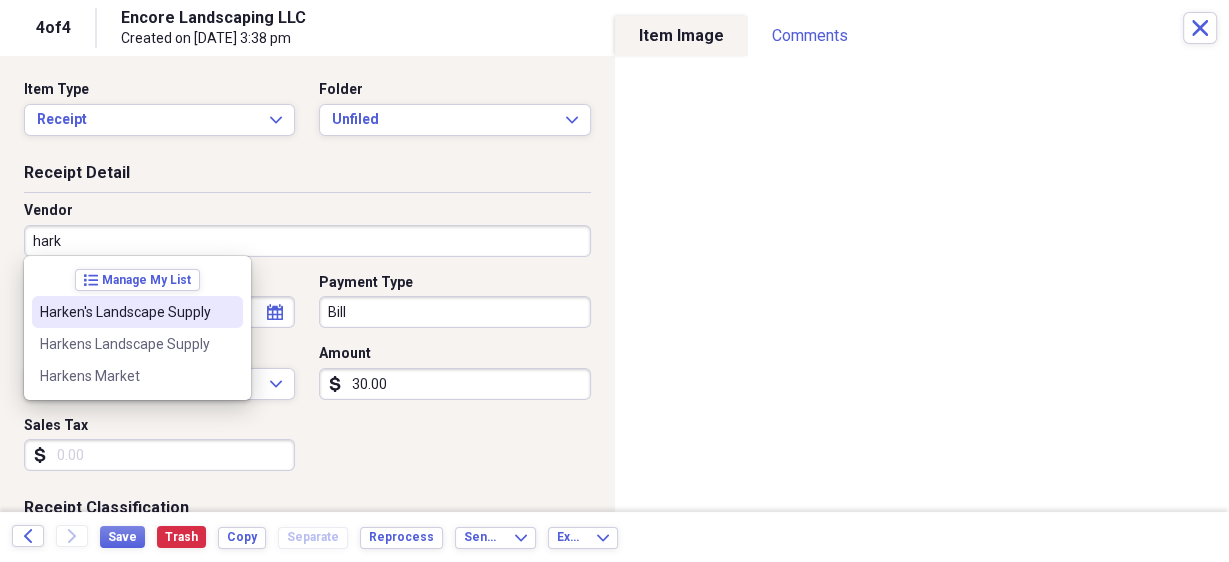 click on "Harken's Landscape Supply" at bounding box center (125, 312) 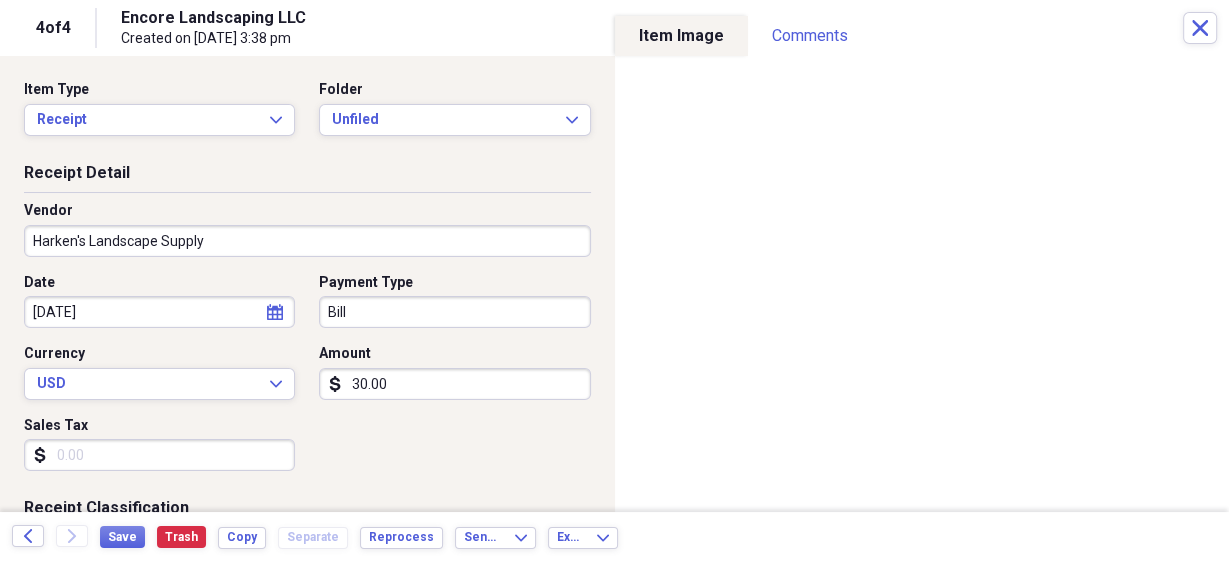 type on "Hardscape Materials" 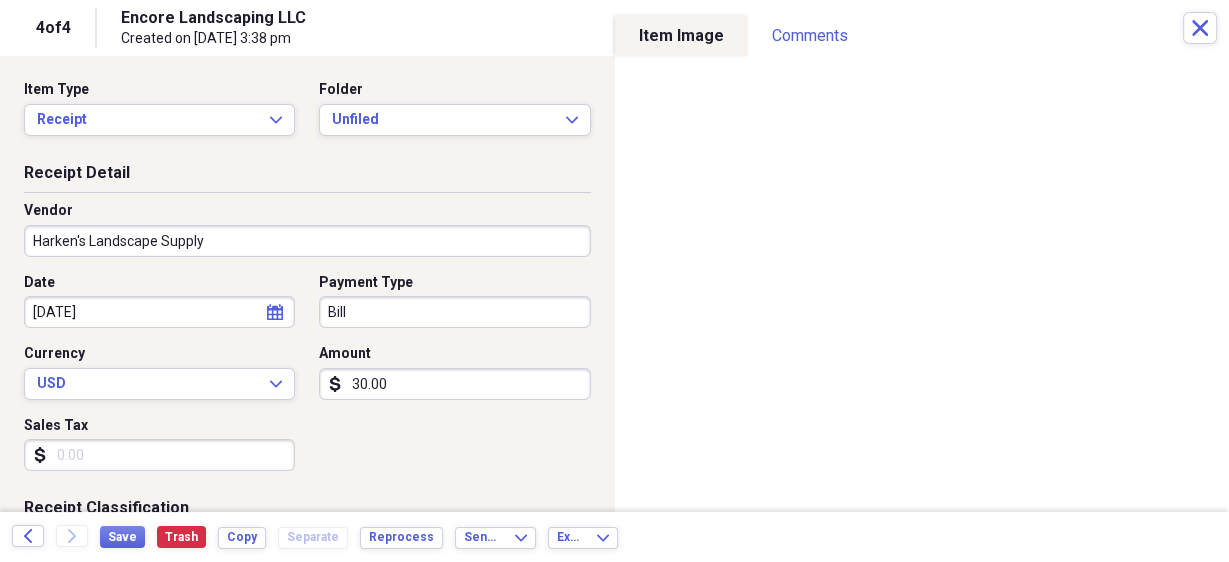 click on "30.00" at bounding box center (454, 384) 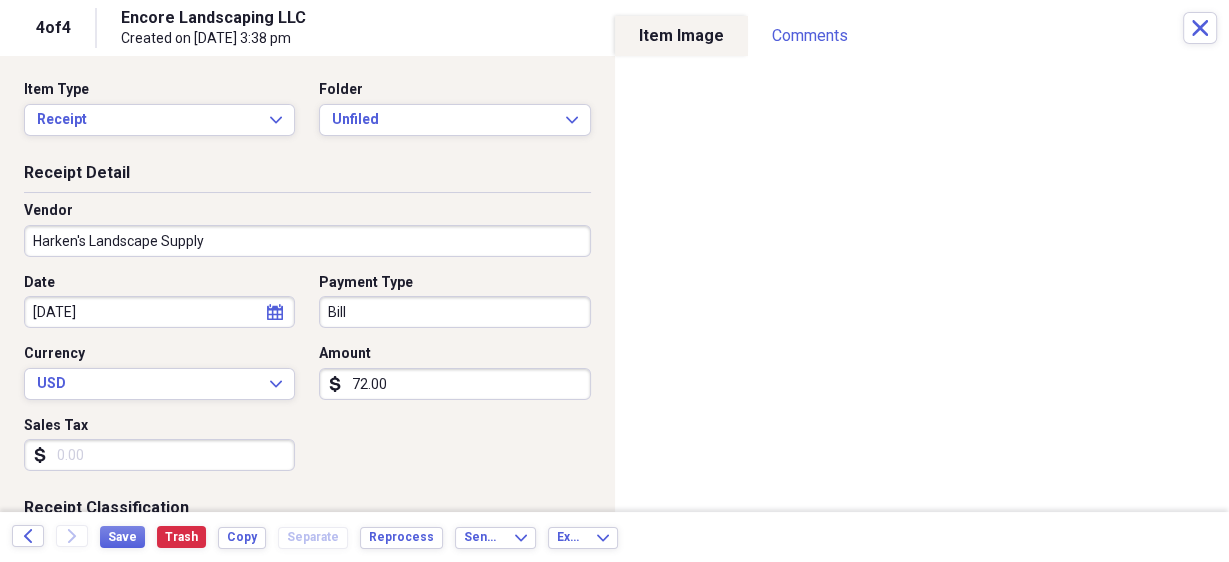 scroll, scrollTop: 160, scrollLeft: 0, axis: vertical 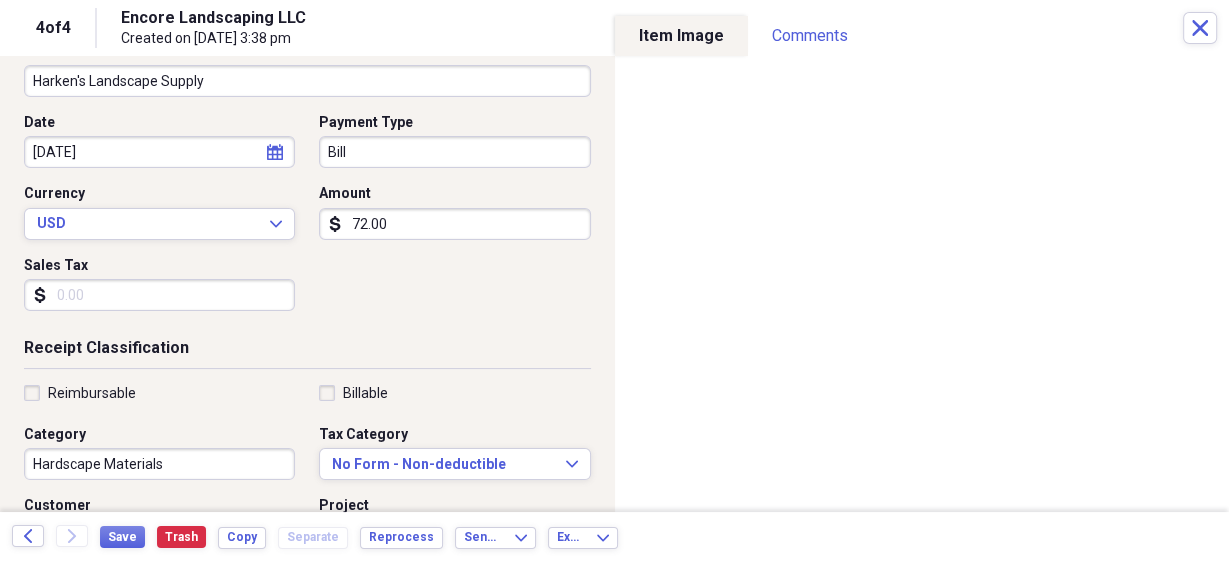 type on "72.00" 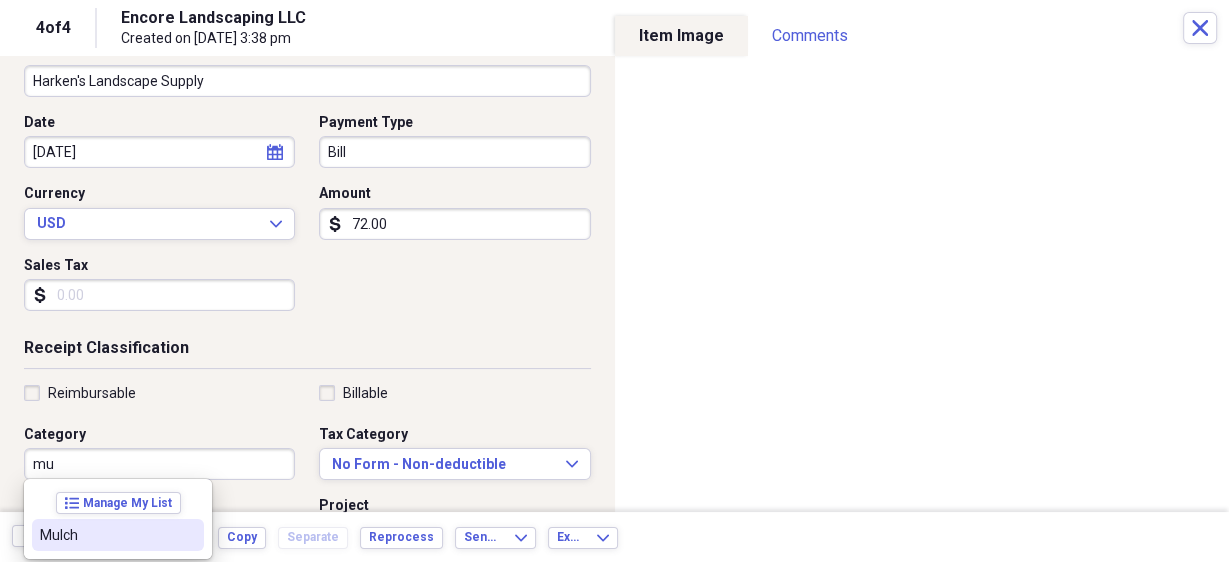 click on "Mulch" at bounding box center [106, 535] 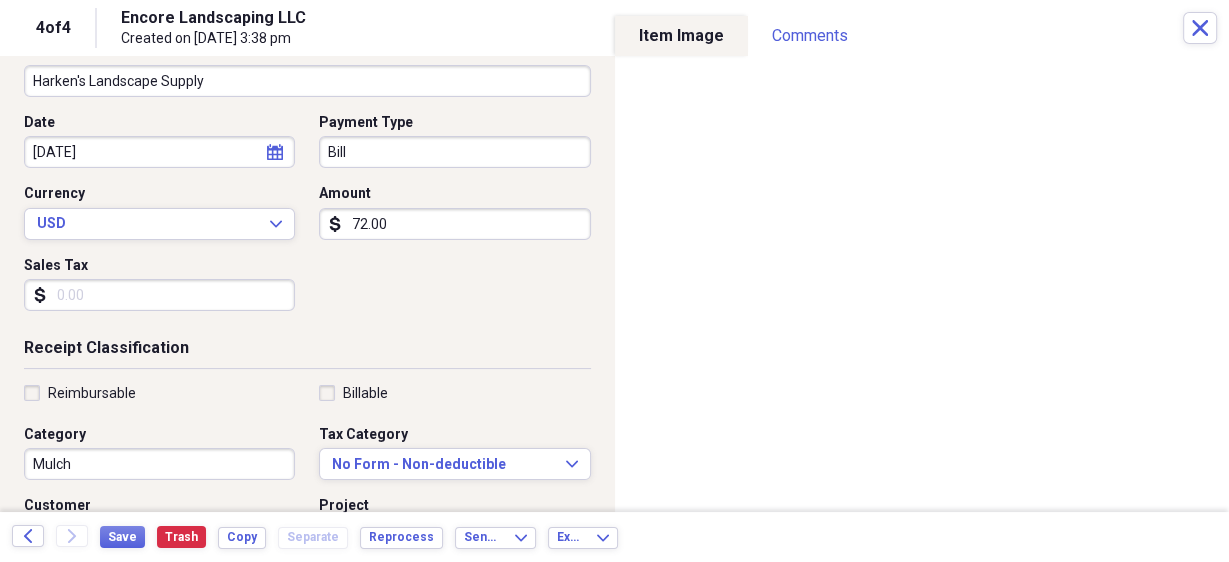 scroll, scrollTop: 320, scrollLeft: 0, axis: vertical 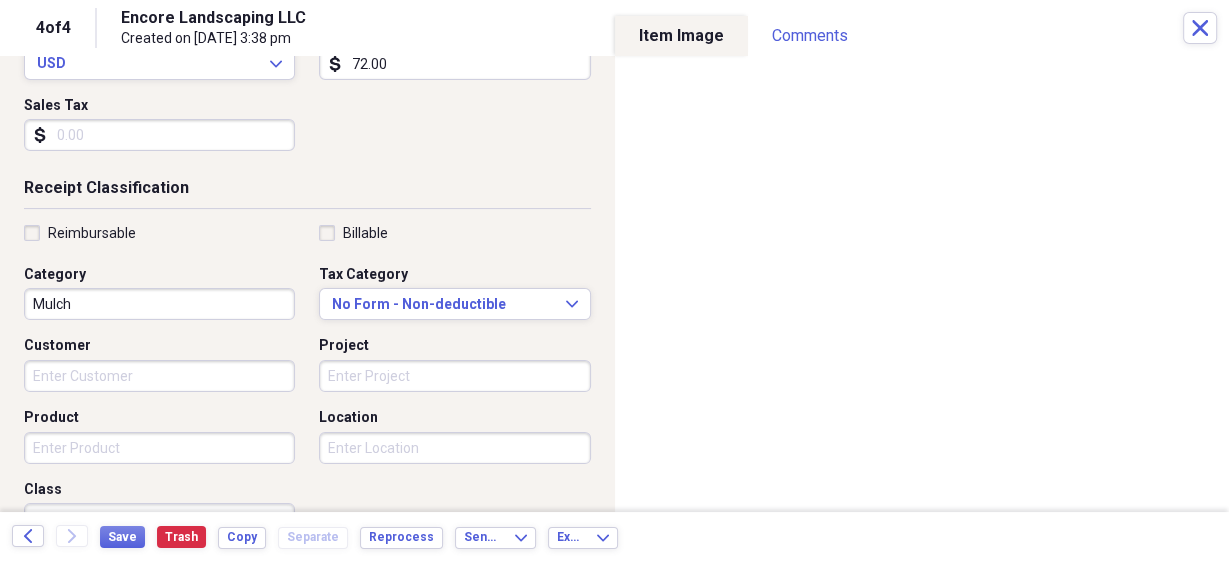 click on "Project" at bounding box center (454, 376) 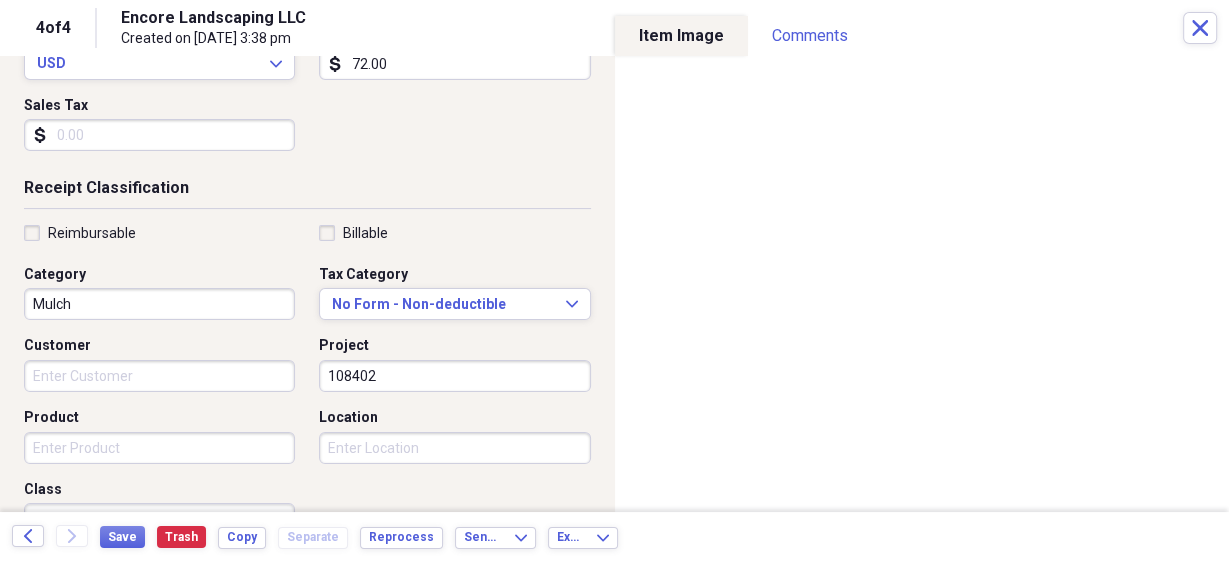 type on "108402" 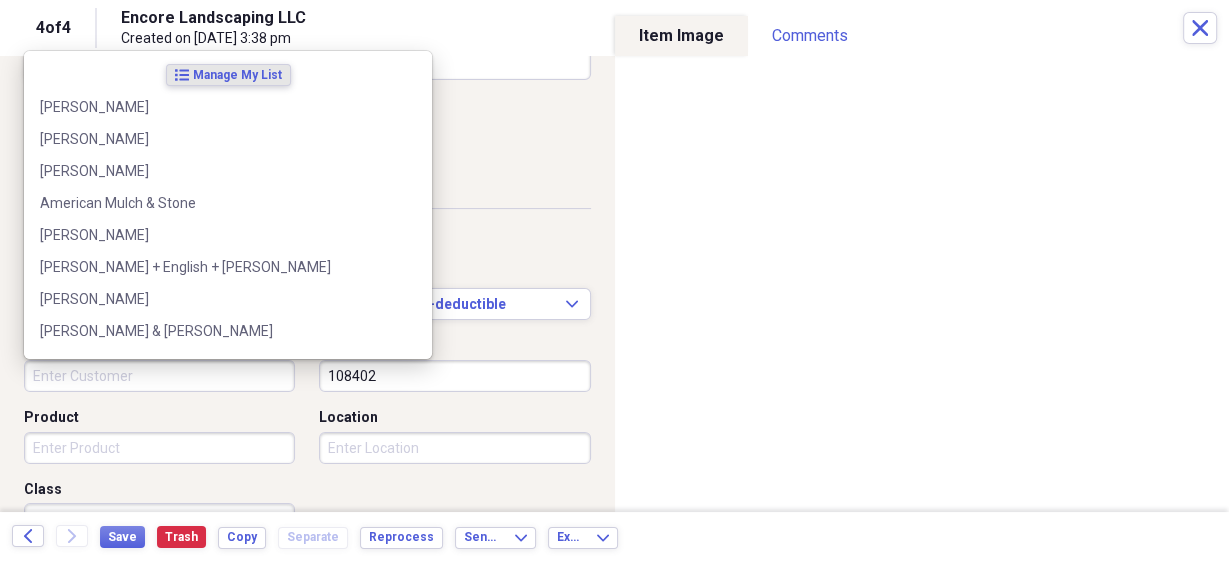 click on "Customer" at bounding box center (159, 376) 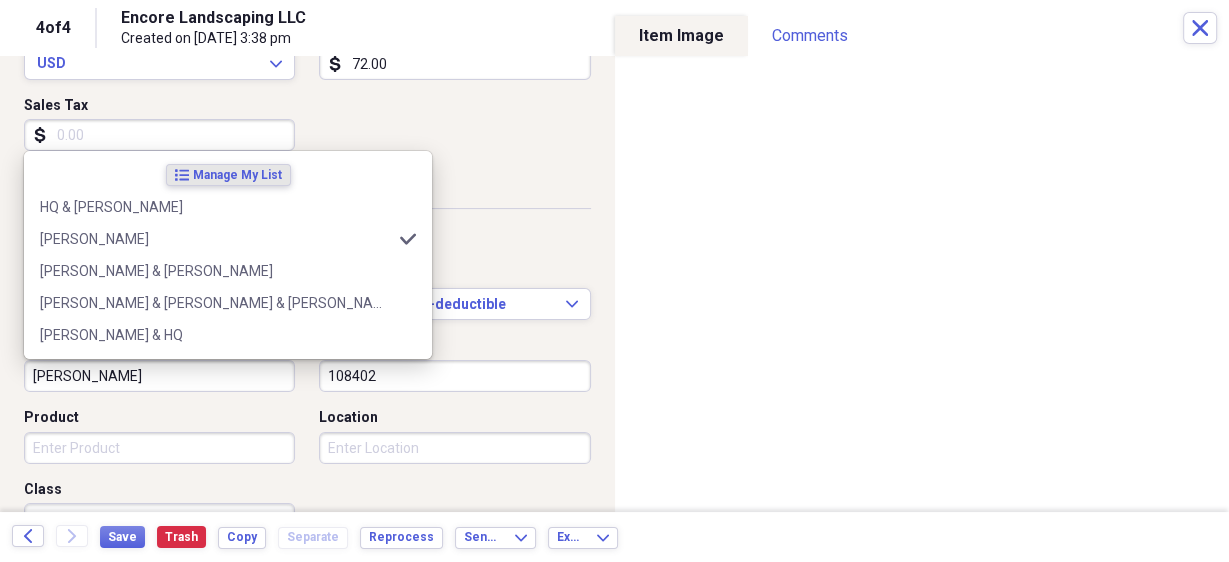 type on "[PERSON_NAME]" 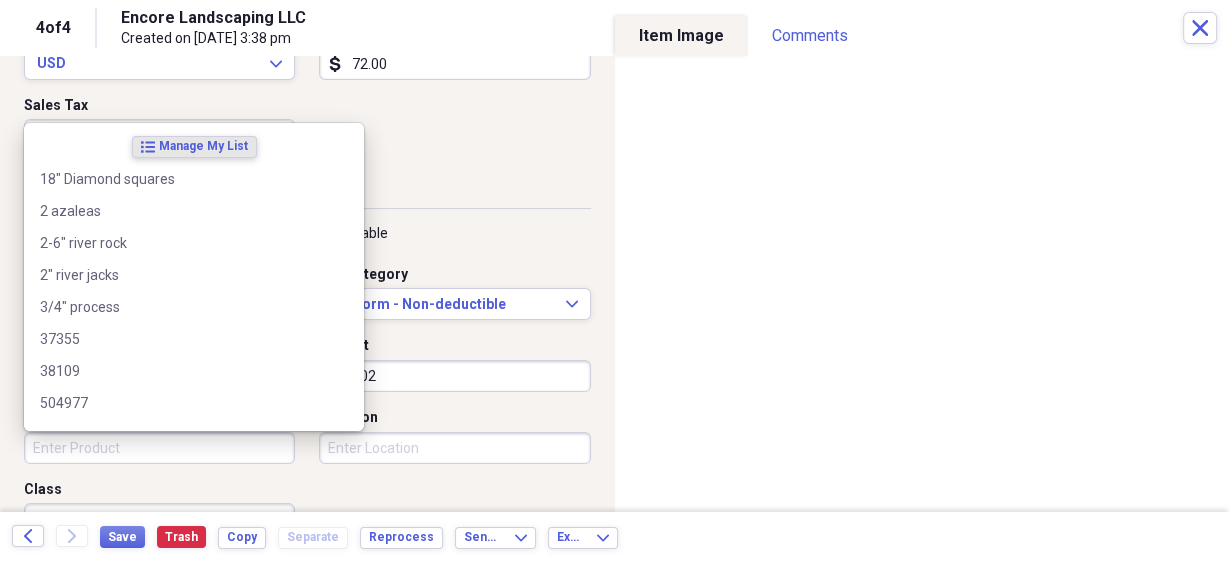 paste on "Ultra Brown Mulch" 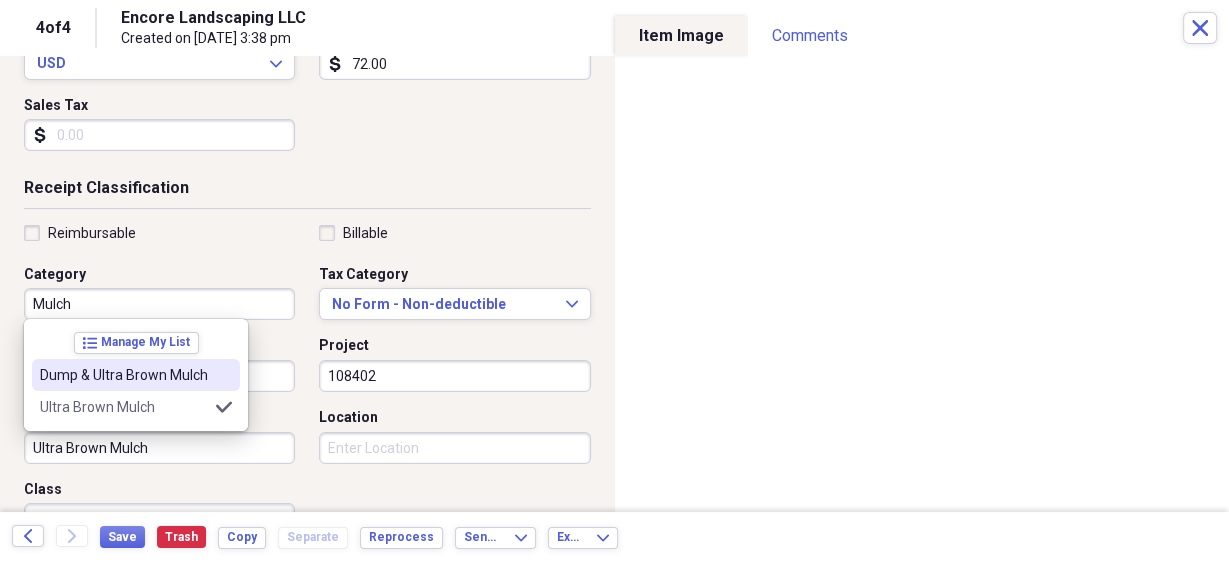type on "Ultra Brown Mulch" 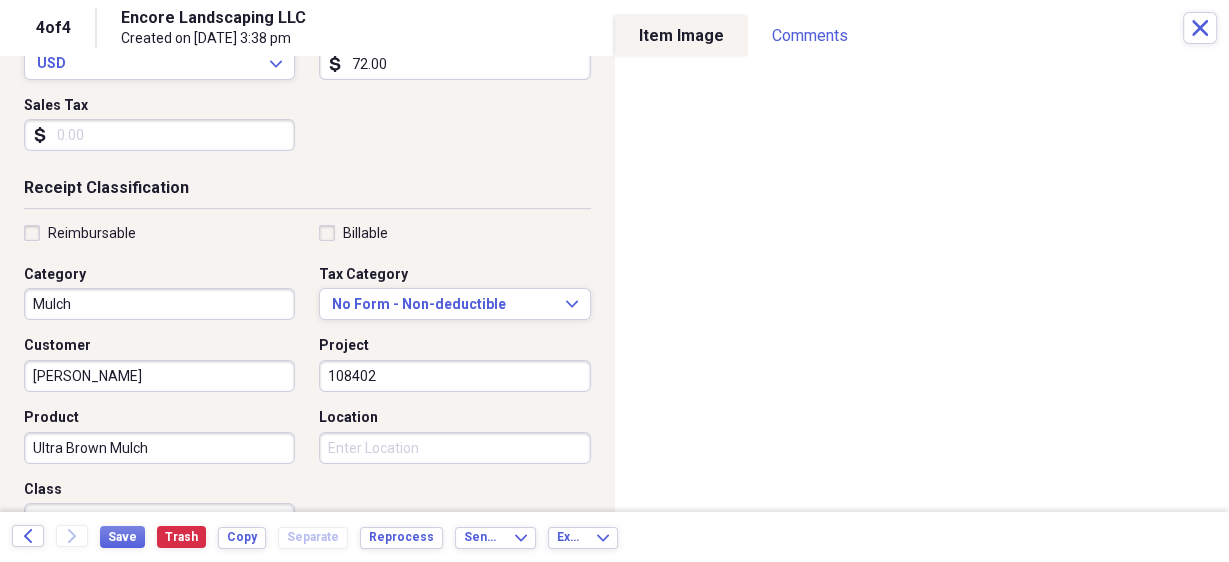 click on "Sales Tax" at bounding box center [159, 135] 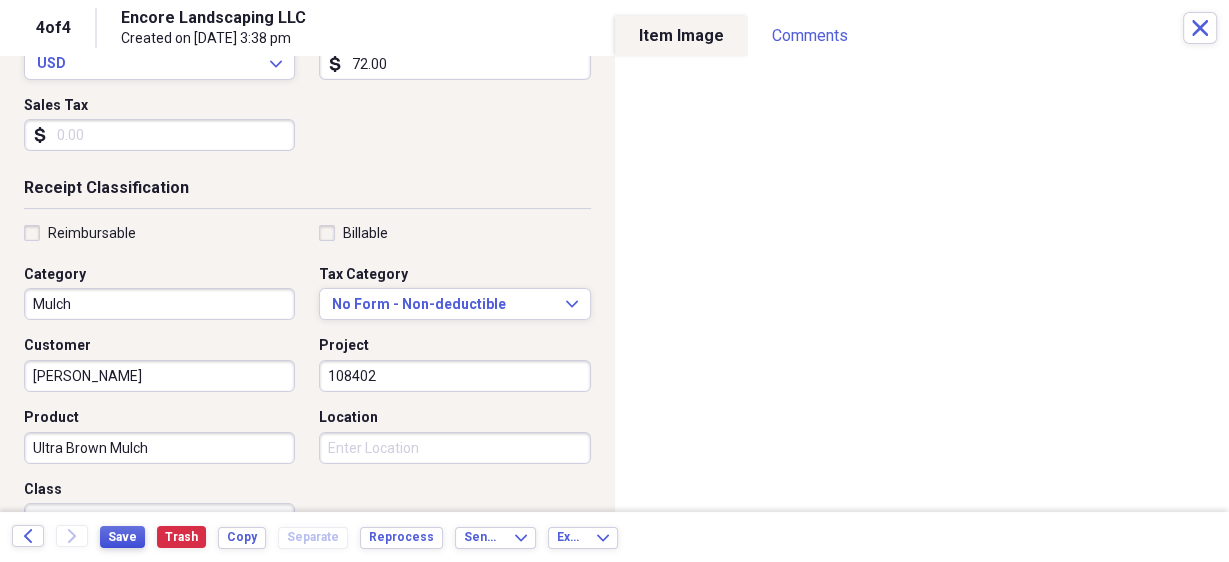 click on "Save" at bounding box center (122, 537) 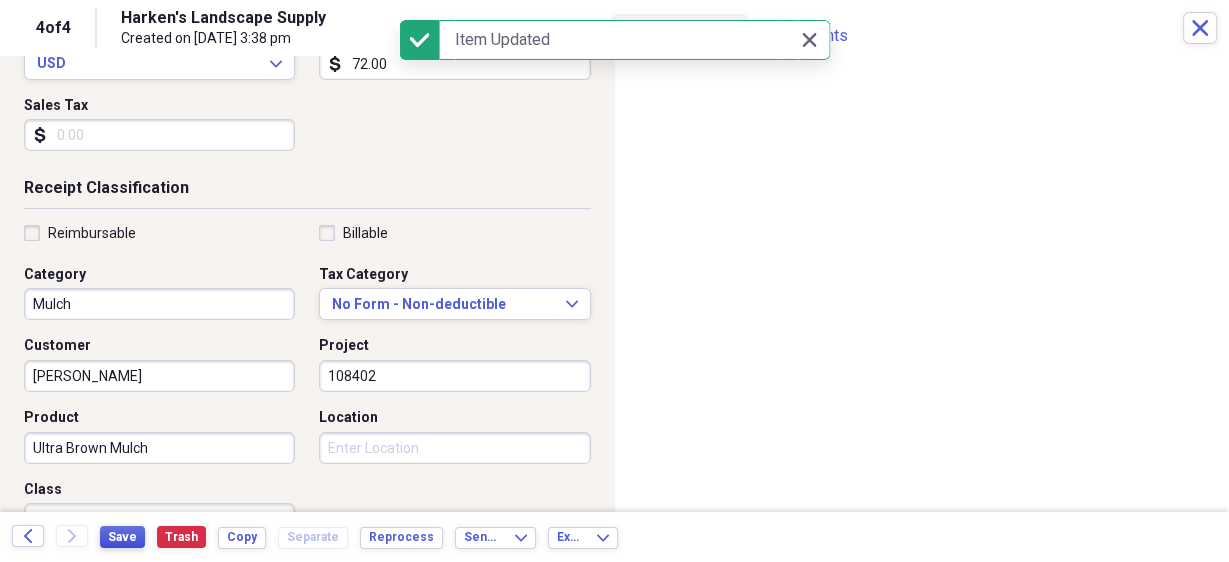 scroll, scrollTop: 160, scrollLeft: 0, axis: vertical 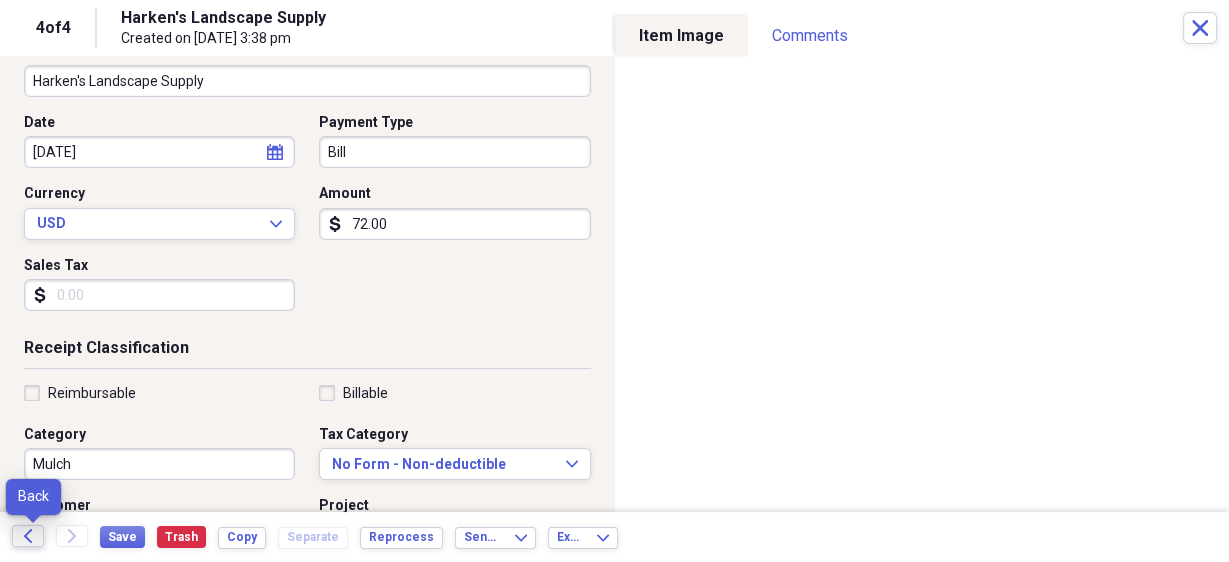 click on "Back" 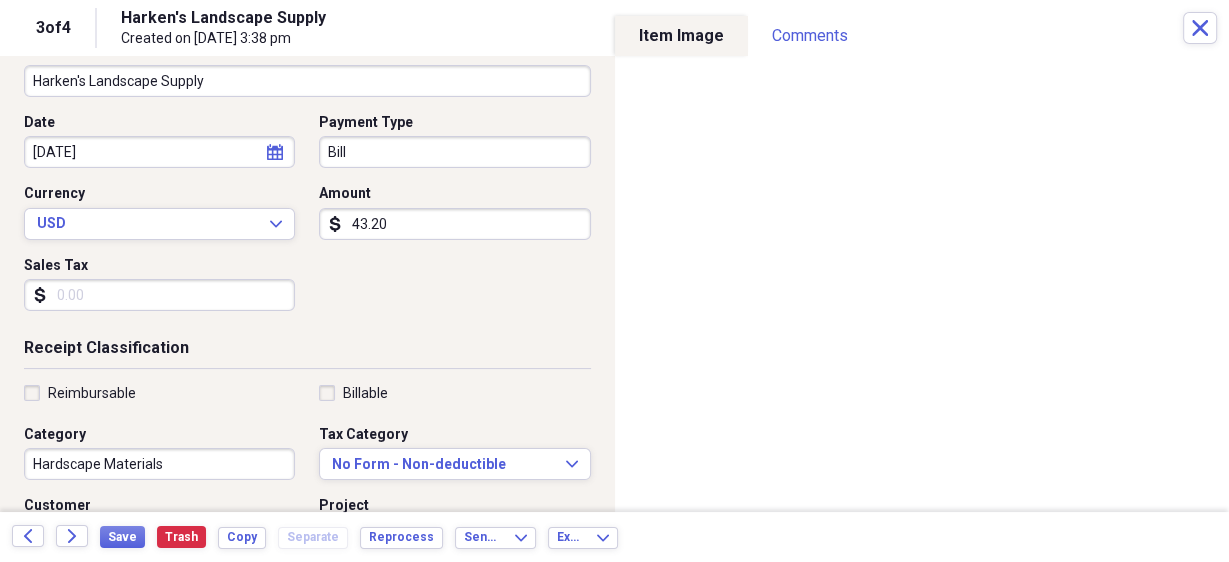 scroll, scrollTop: 320, scrollLeft: 0, axis: vertical 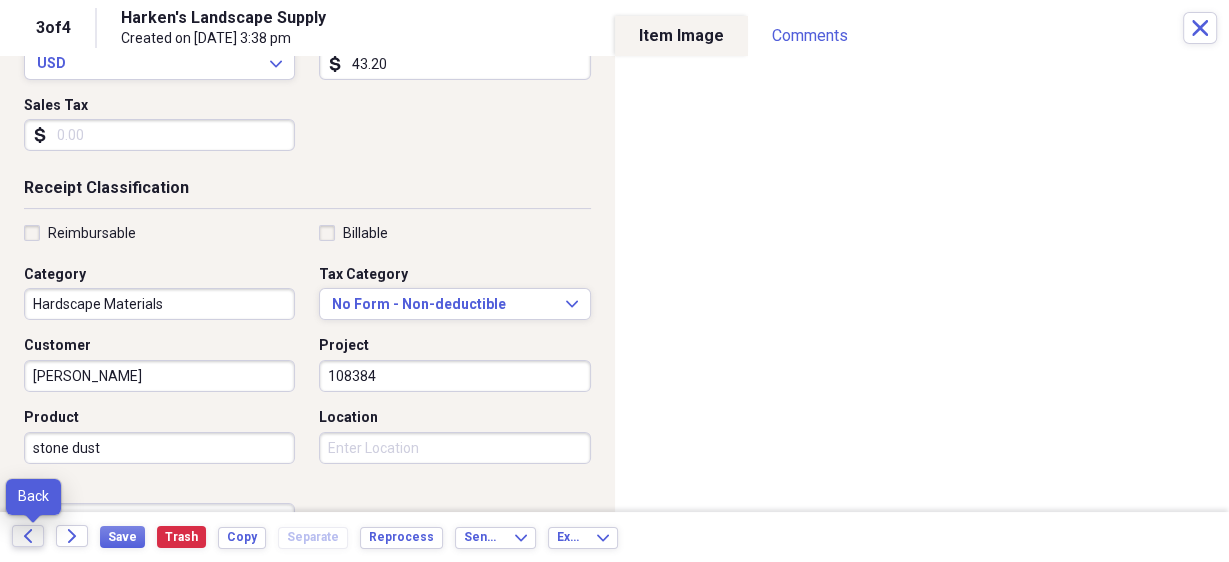 click on "Back" 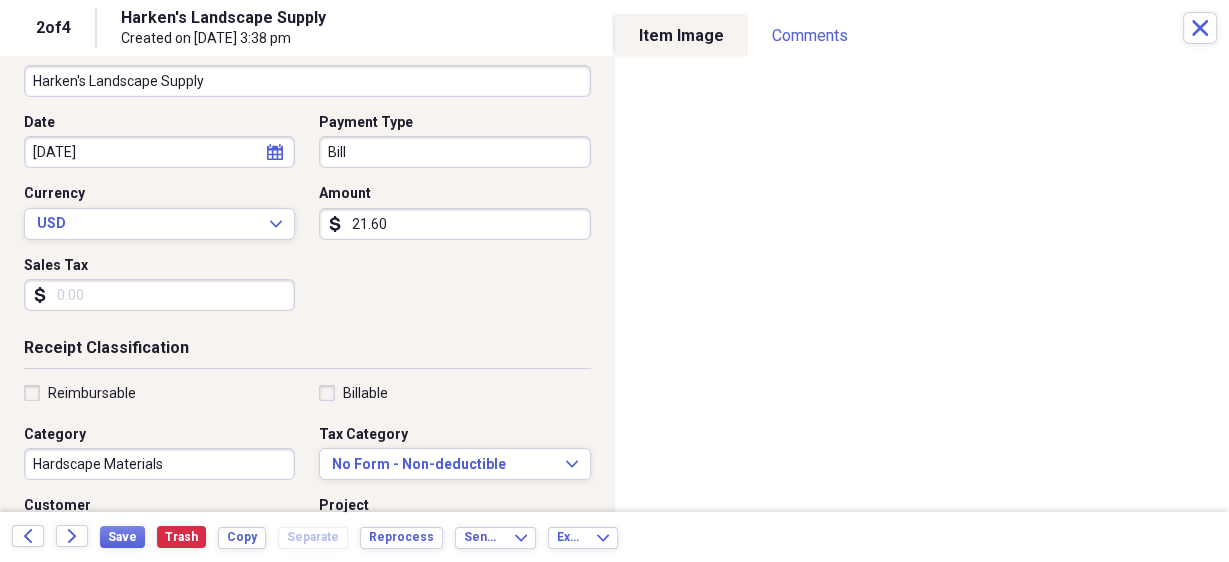 scroll, scrollTop: 320, scrollLeft: 0, axis: vertical 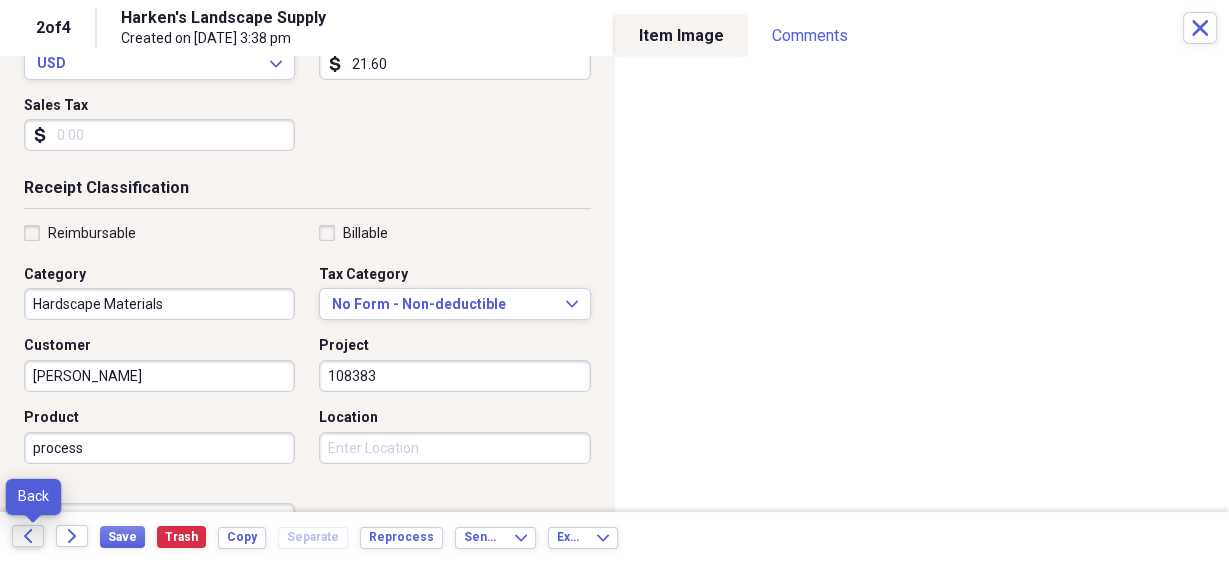 click on "Back" 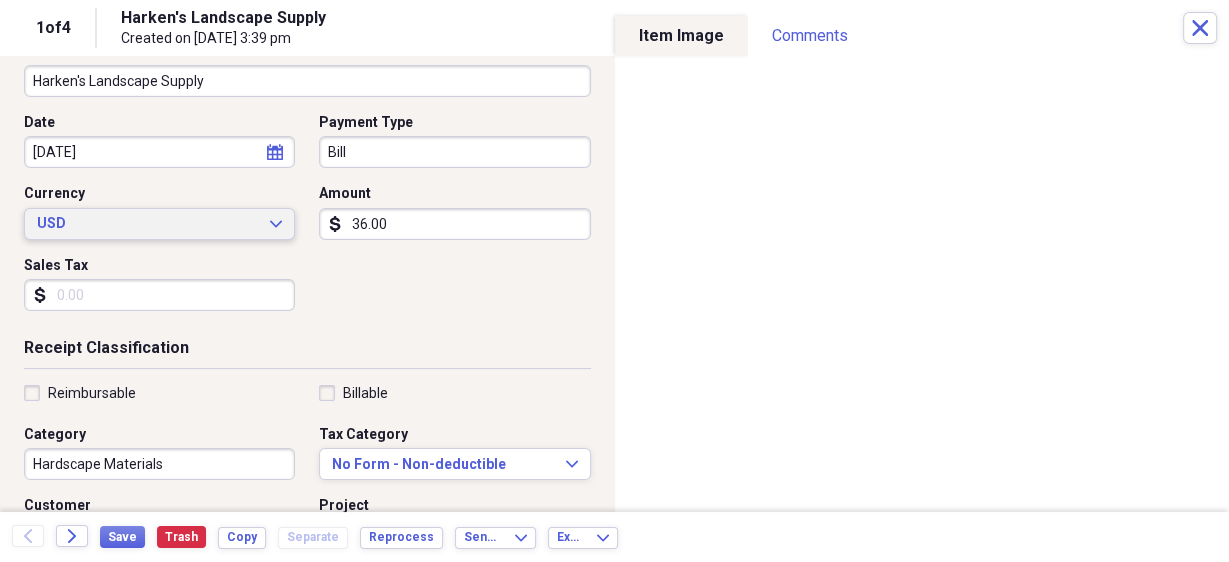 scroll, scrollTop: 320, scrollLeft: 0, axis: vertical 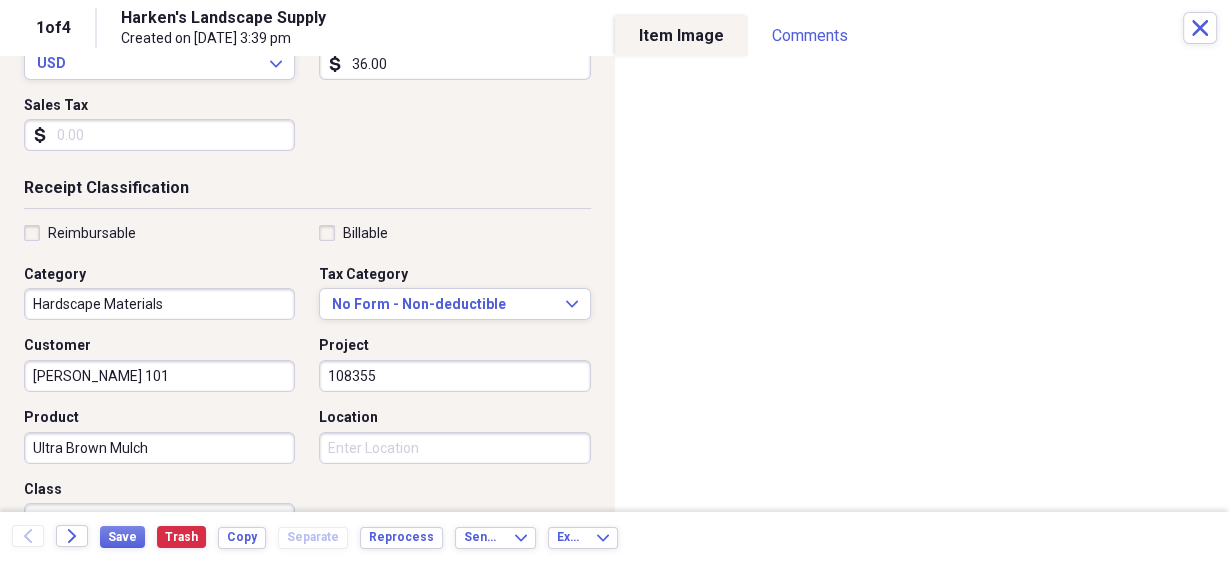 click on "Organize My Files Collapse Unfiled Needs Review Unfiled All Files Unfiled Unfiled Unfiled Saved Reports Collapse My Cabinet My Cabinet Add Folder Collapse Open Folder My Cabinet Add Folder Expand Folder 2024 Business Add Folder Expand Folder 2024 Personal Add Folder Expand Folder 2025 Business Add Folder Expand Folder Prior Years Add Folder Expand Folder My Old Cabinet Add Folder Trash Trash Help & Support Submit Import Import Add Create Expand Reports Reports Settings [PERSON_NAME] Expand These items are in need of review Showing 4 items , totaling $120.00 Column Expand sort Sort Filters  Expand Create Item Expand Image Date Vendor Project Amount Category Product media [DATE] Harken's Landscape Supply 108355 $36.00 Hardscape Materials Ultra Brown Mulch media [DATE] Harken's Landscape Supply 108383 $21.60 Hardscape Materials process media [DATE] Harken's Landscape Supply 108384 $43.20 Hardscape Materials stone dust media [DATE] Harken's Landscape Supply 108402 $72.00 Mulch Ultra Brown Mulch Items 50" at bounding box center [614, 281] 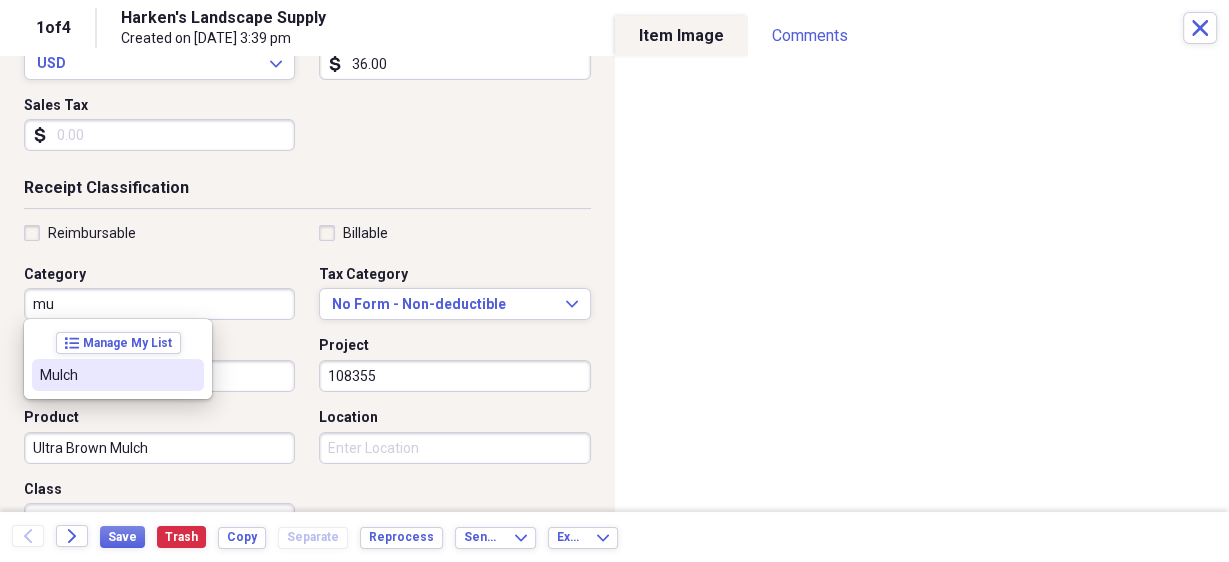 click on "Mulch" at bounding box center (106, 375) 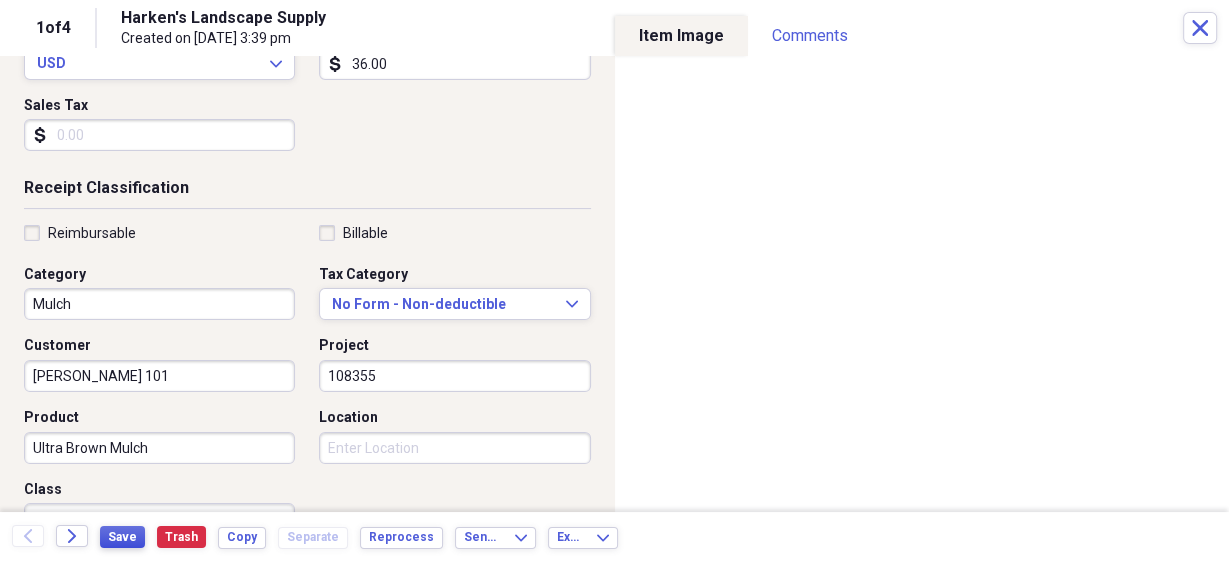 click on "Save" at bounding box center (122, 537) 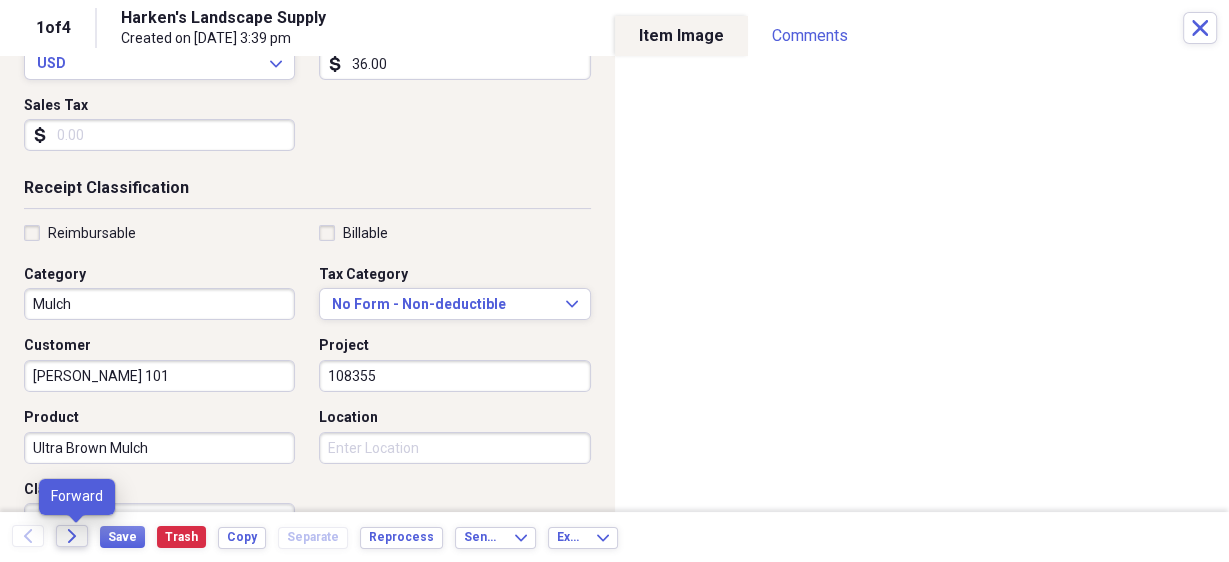 click on "Forward" 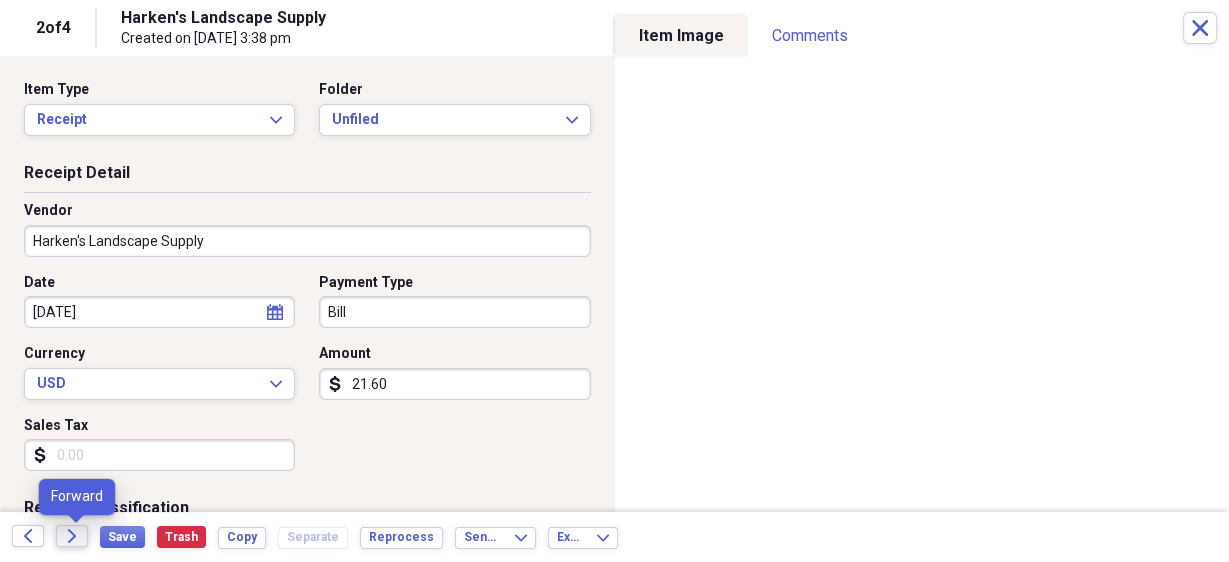 click on "Forward" 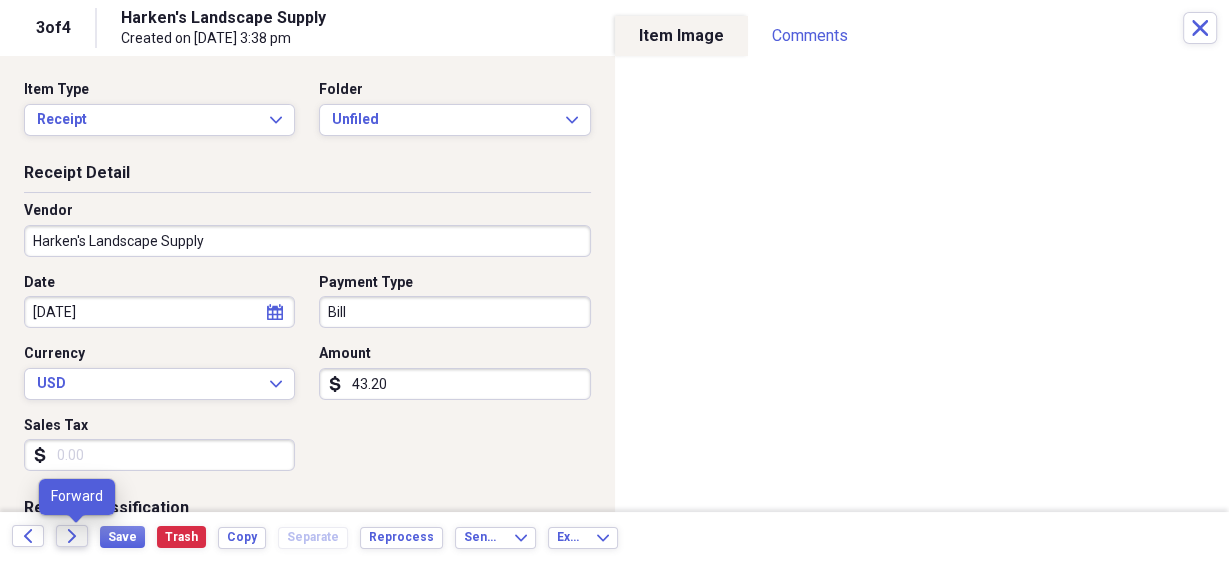 click on "Forward" 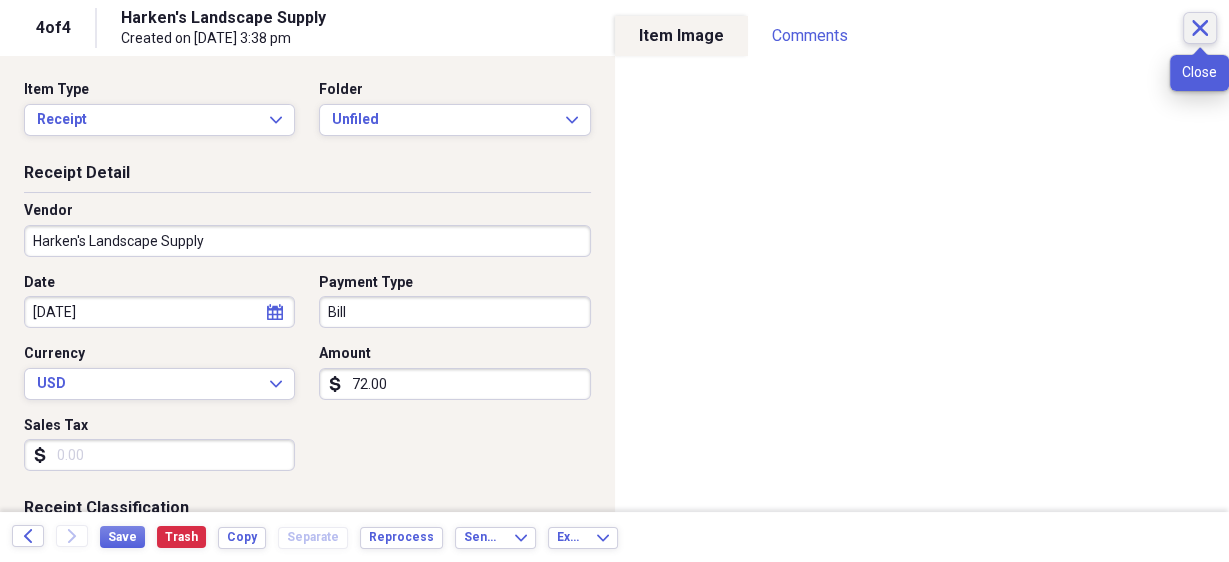 click 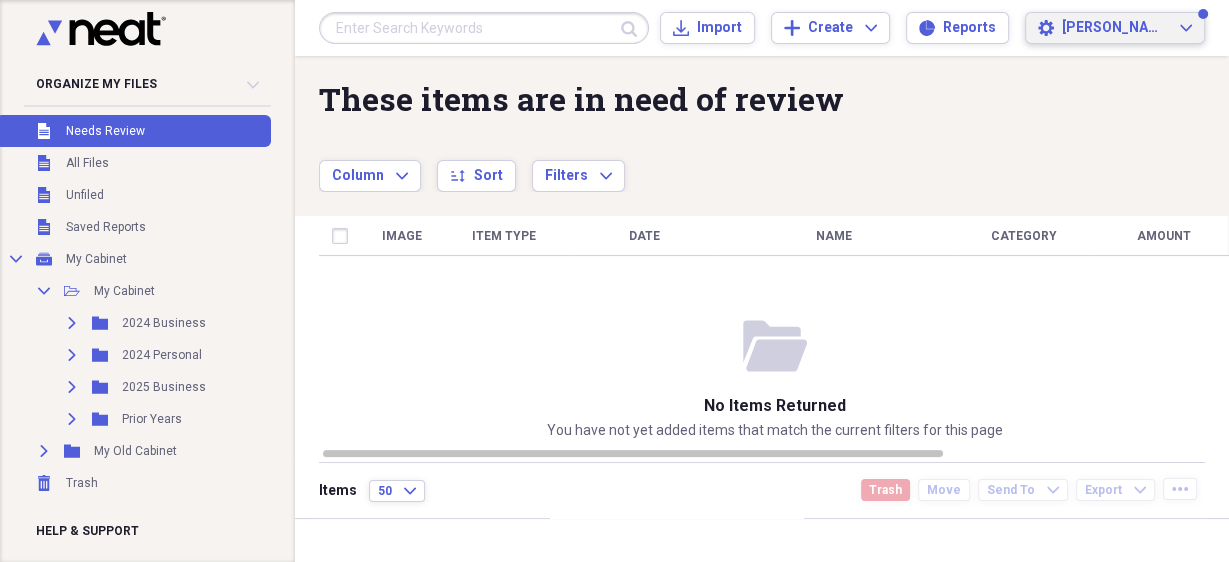 click on "Expand" 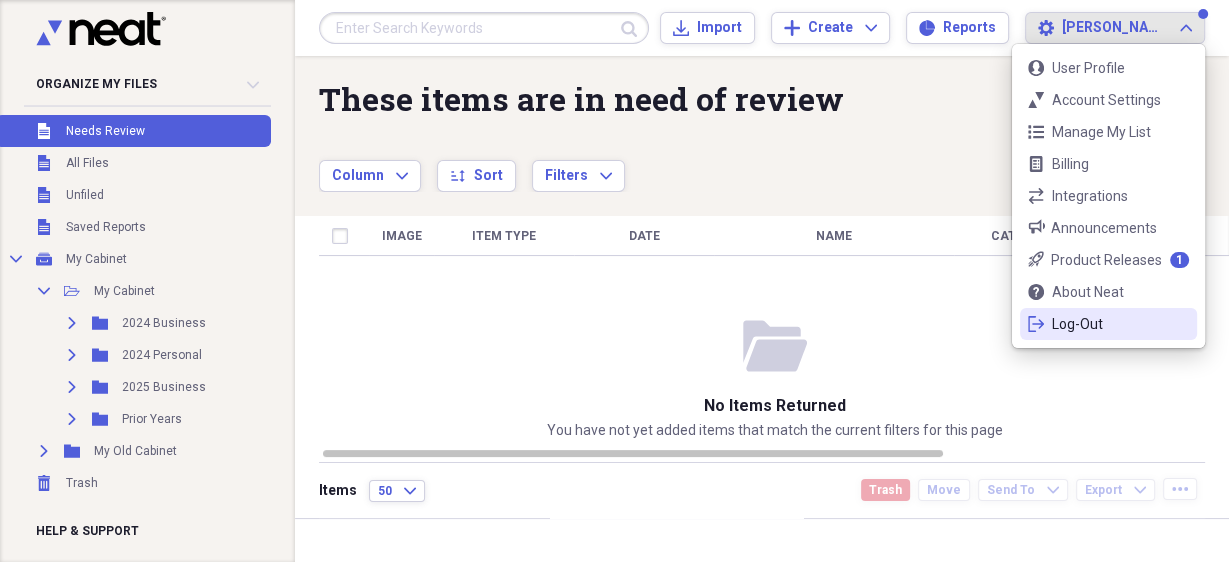 click on "Log-Out" at bounding box center (1108, 324) 